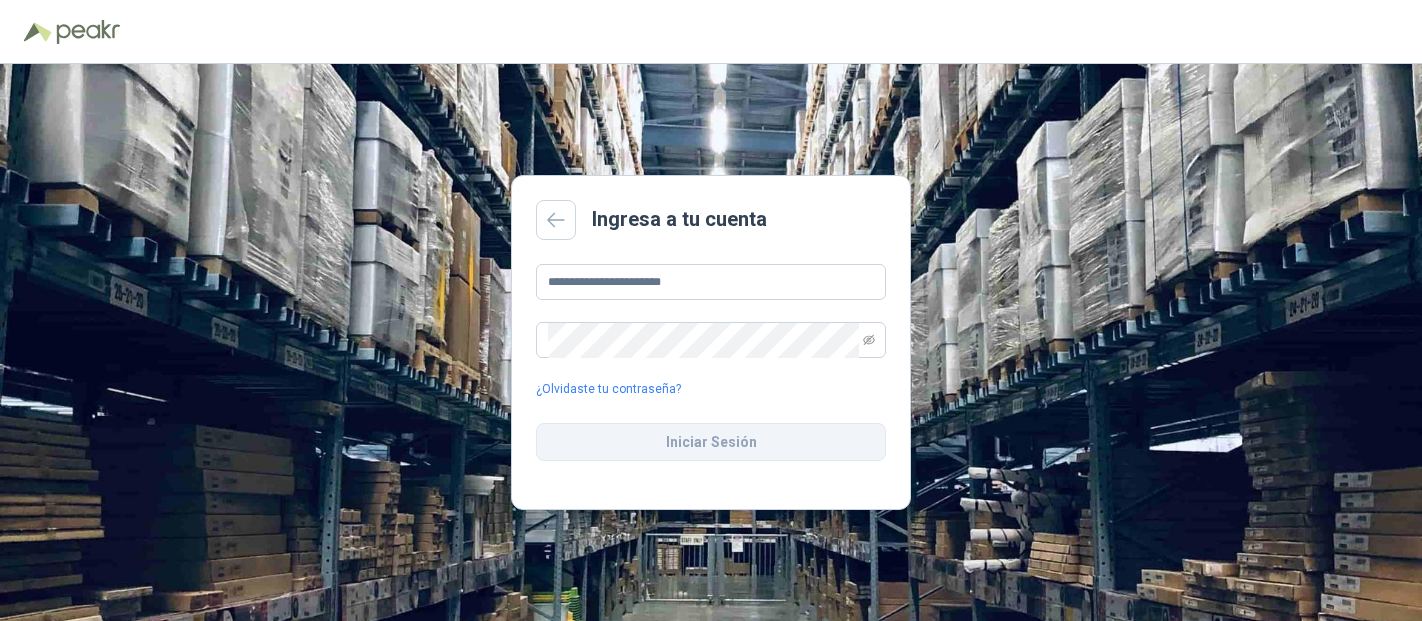 scroll, scrollTop: 0, scrollLeft: 0, axis: both 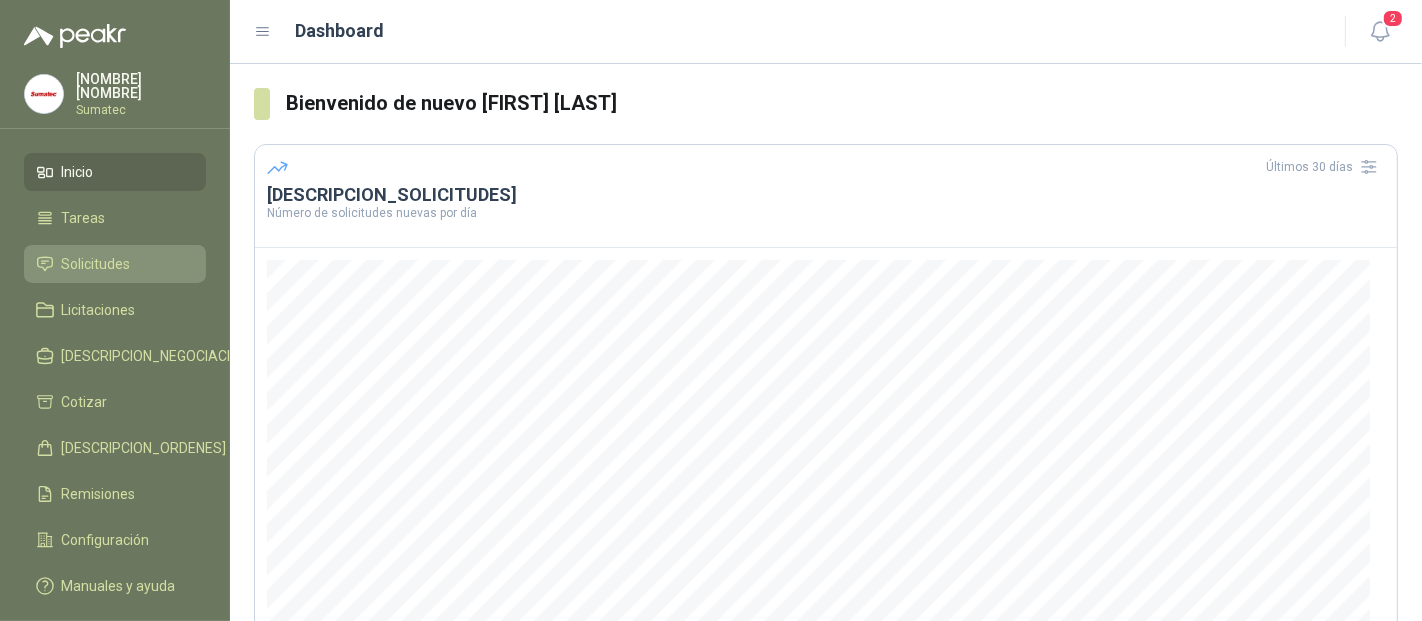 click on "Solicitudes" at bounding box center [96, 264] 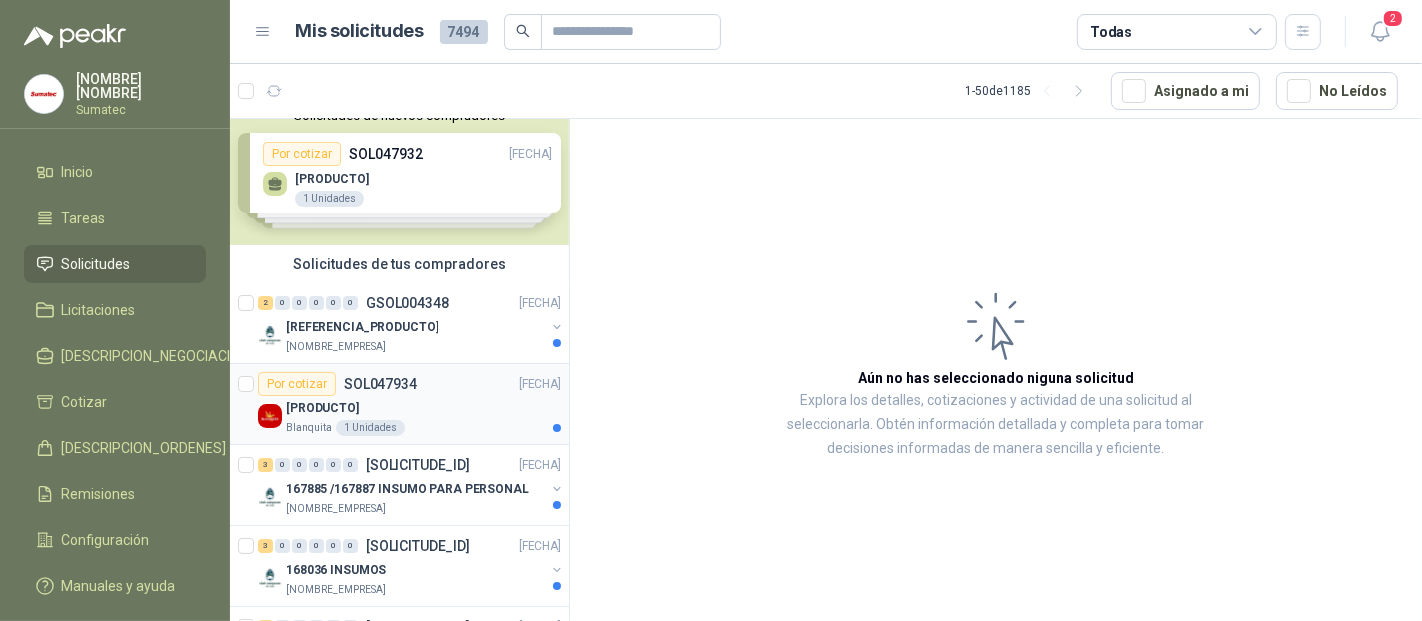 scroll, scrollTop: 0, scrollLeft: 0, axis: both 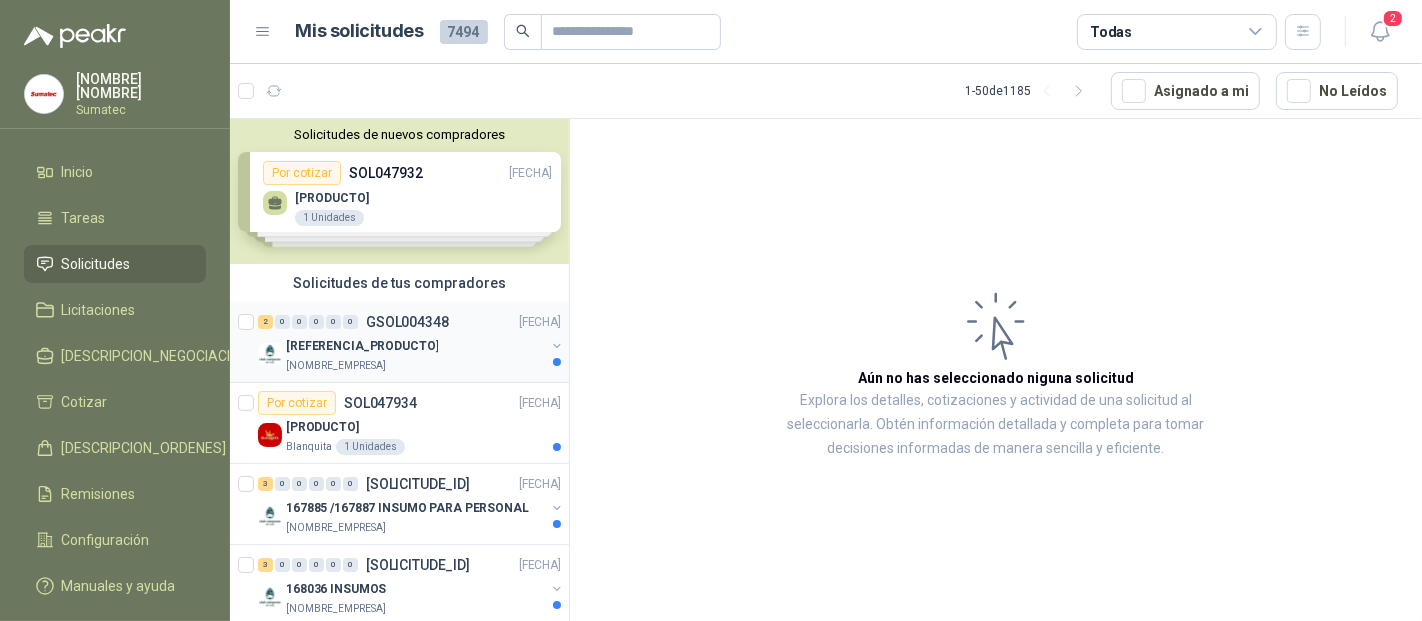 click on "[REFERENCIA_PRODUCTO]" at bounding box center [415, 346] 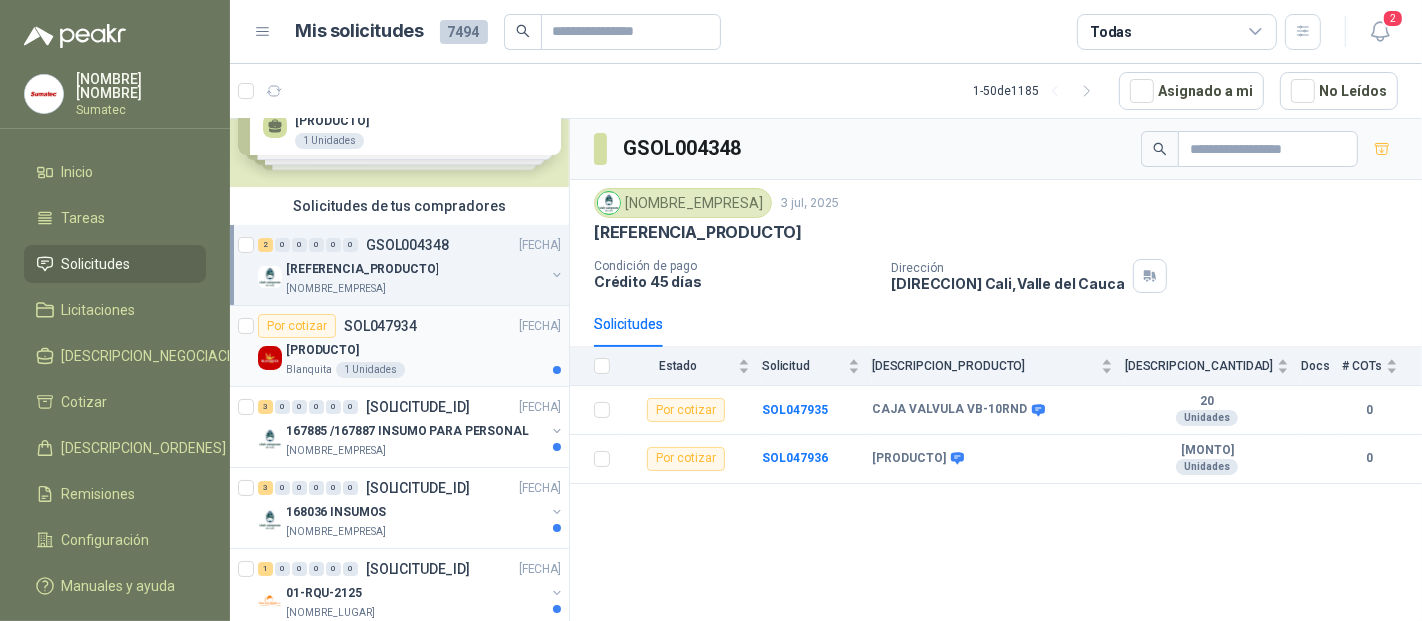 scroll, scrollTop: 111, scrollLeft: 0, axis: vertical 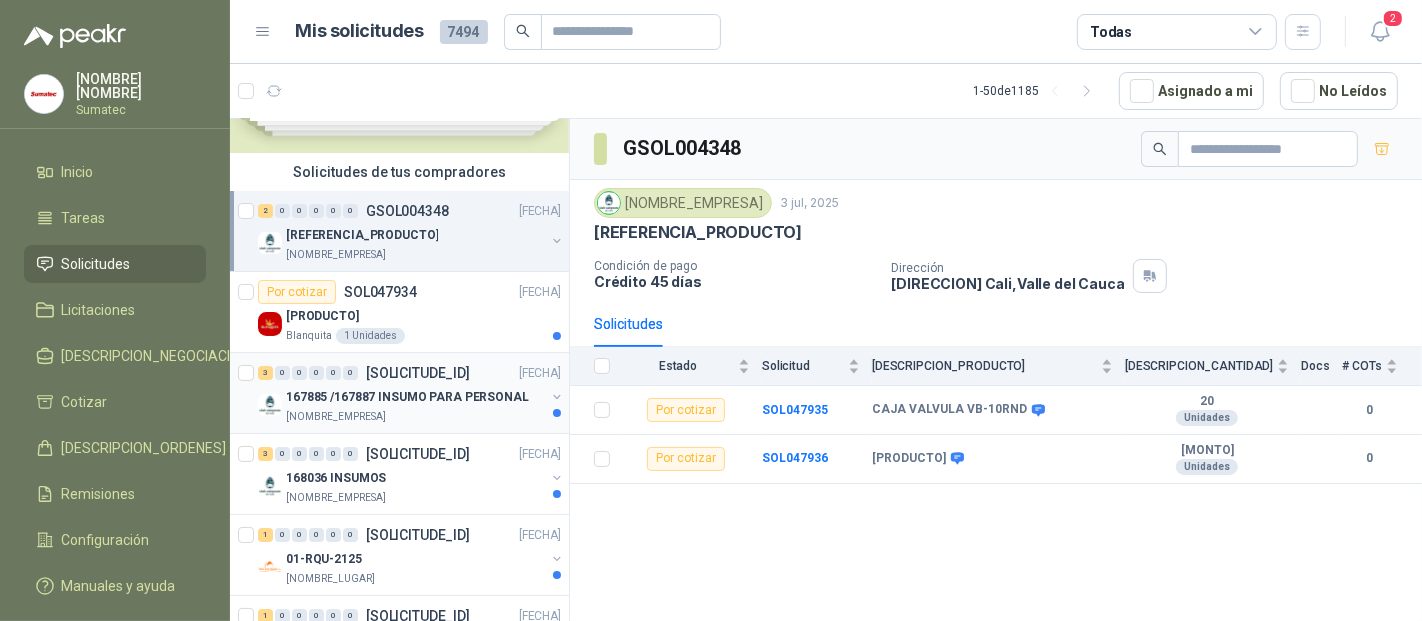 click on "167885 /167887 INSUMO PARA PERSONAL" at bounding box center [407, 397] 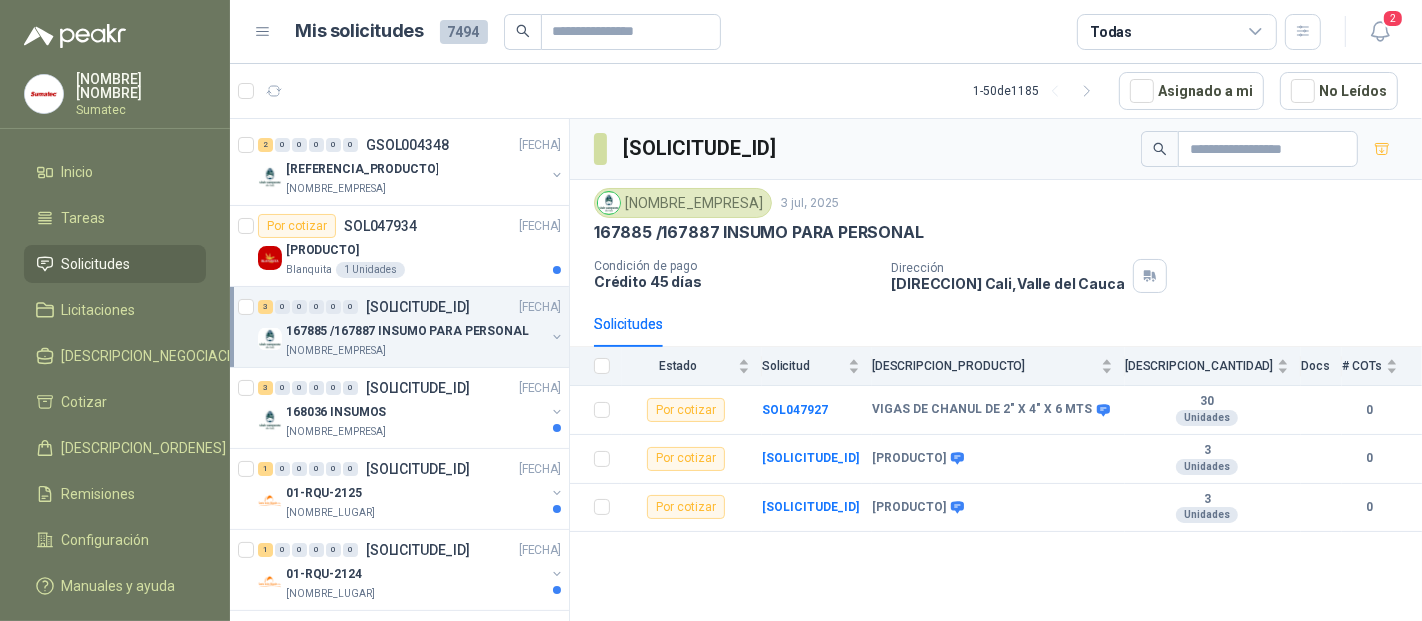 scroll, scrollTop: 222, scrollLeft: 0, axis: vertical 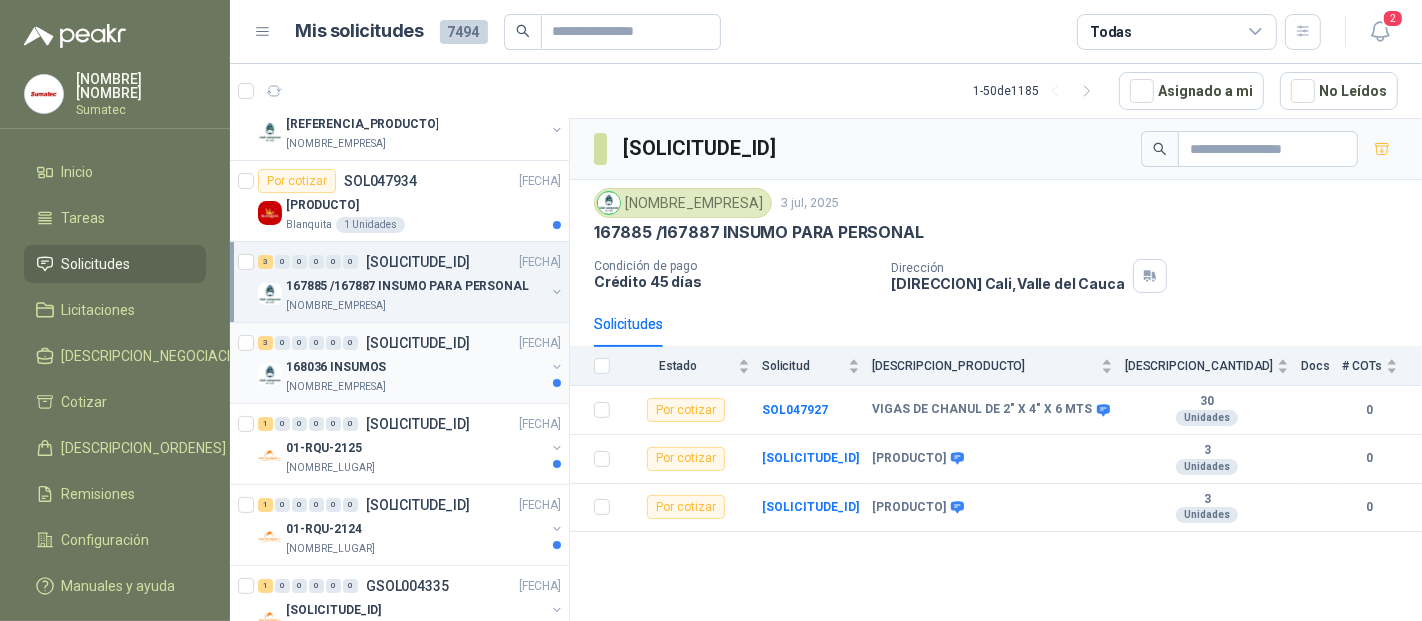 click on "[REFERENCIA_PRODUCTO] [NOMBRE_EMPRESA]" at bounding box center [415, 375] 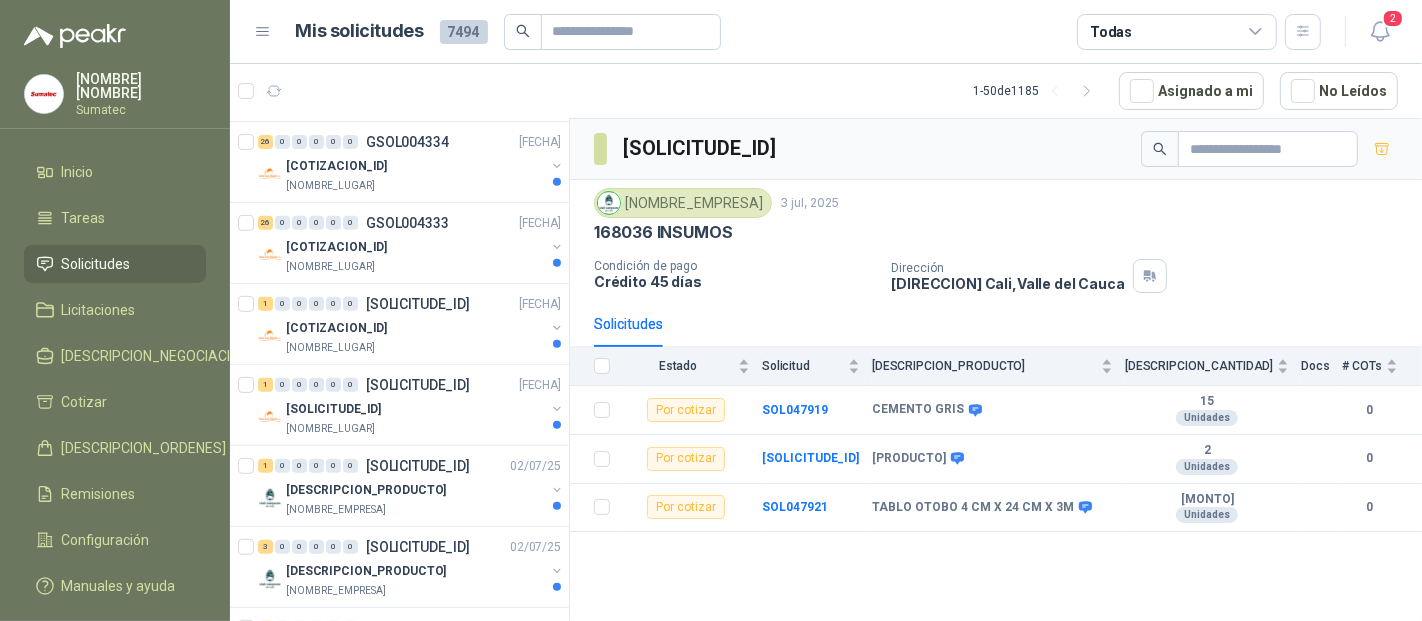 scroll, scrollTop: 777, scrollLeft: 0, axis: vertical 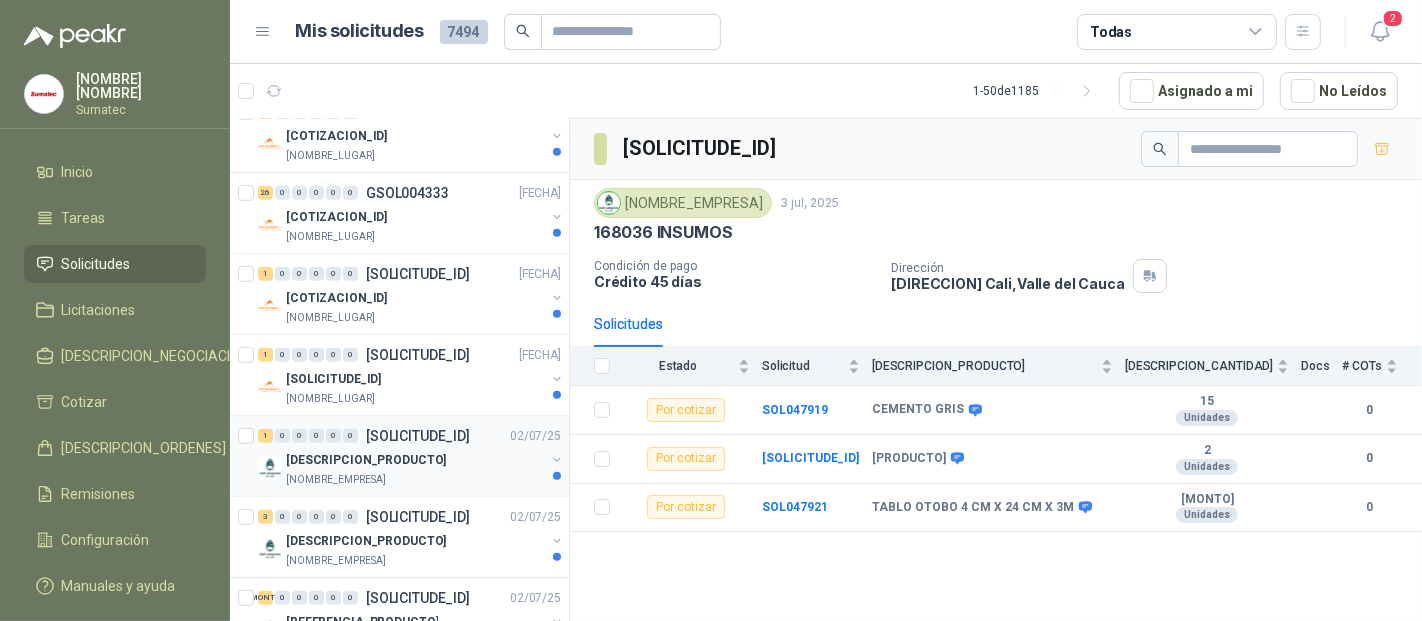 click on "[NOMBRE_EMPRESA]" at bounding box center [336, 480] 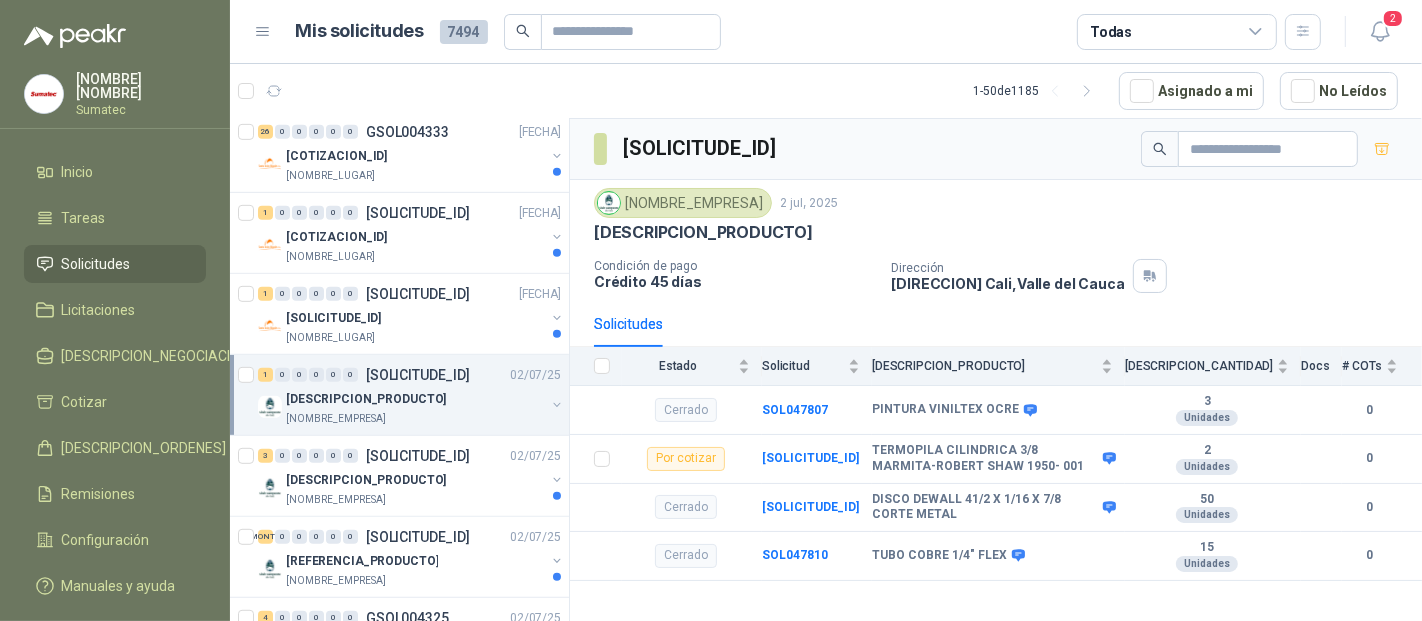 scroll, scrollTop: 888, scrollLeft: 0, axis: vertical 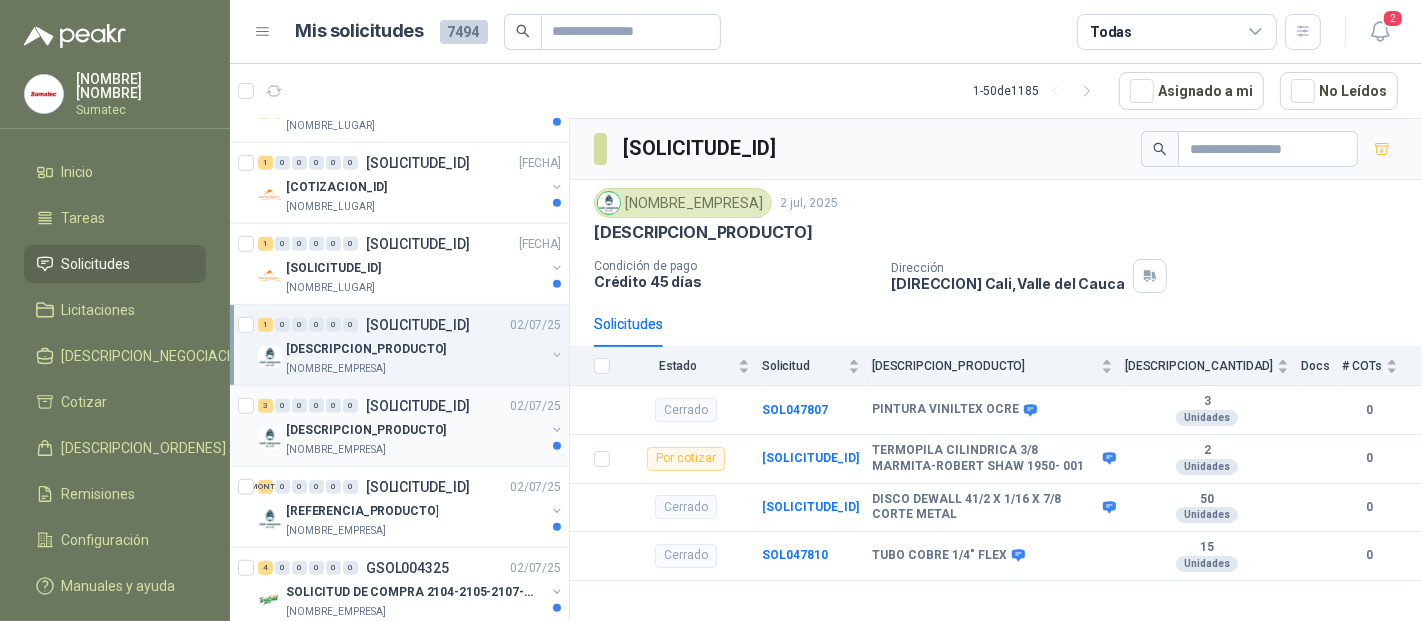 click on "[DESCRIPCION_PRODUCTO]" at bounding box center [366, 430] 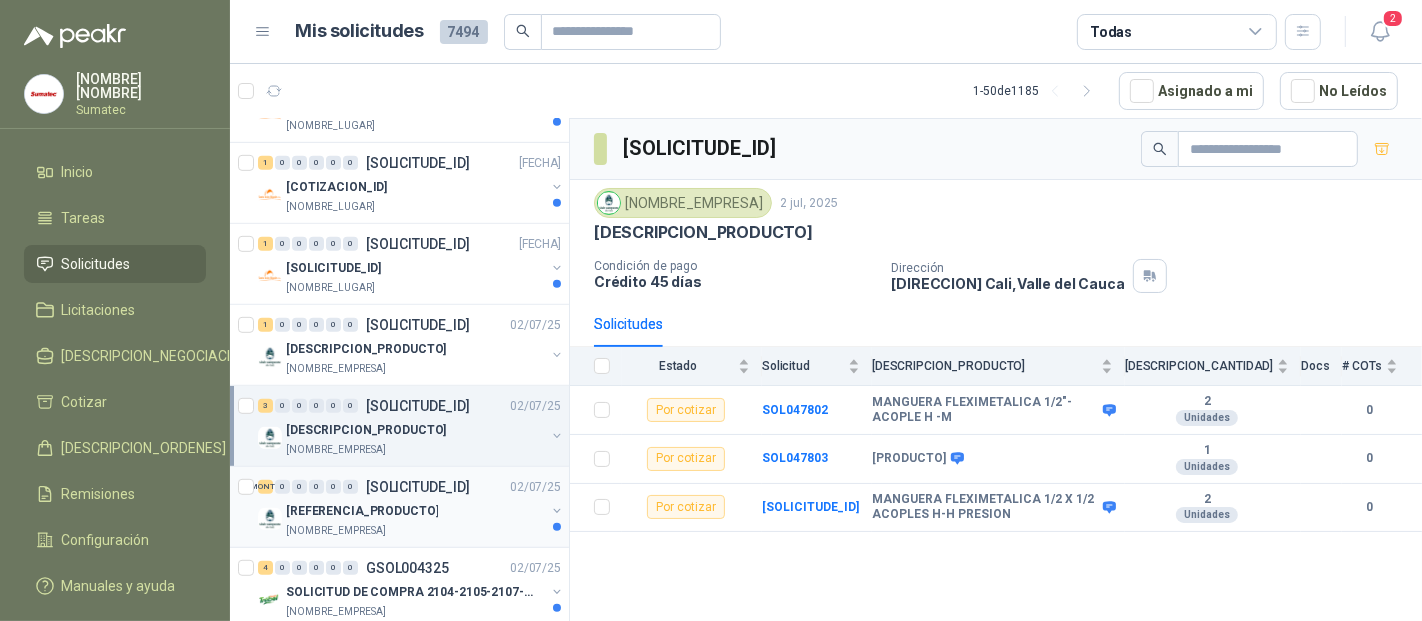 click on "[REFERENCIA_PRODUCTO]" at bounding box center (415, 511) 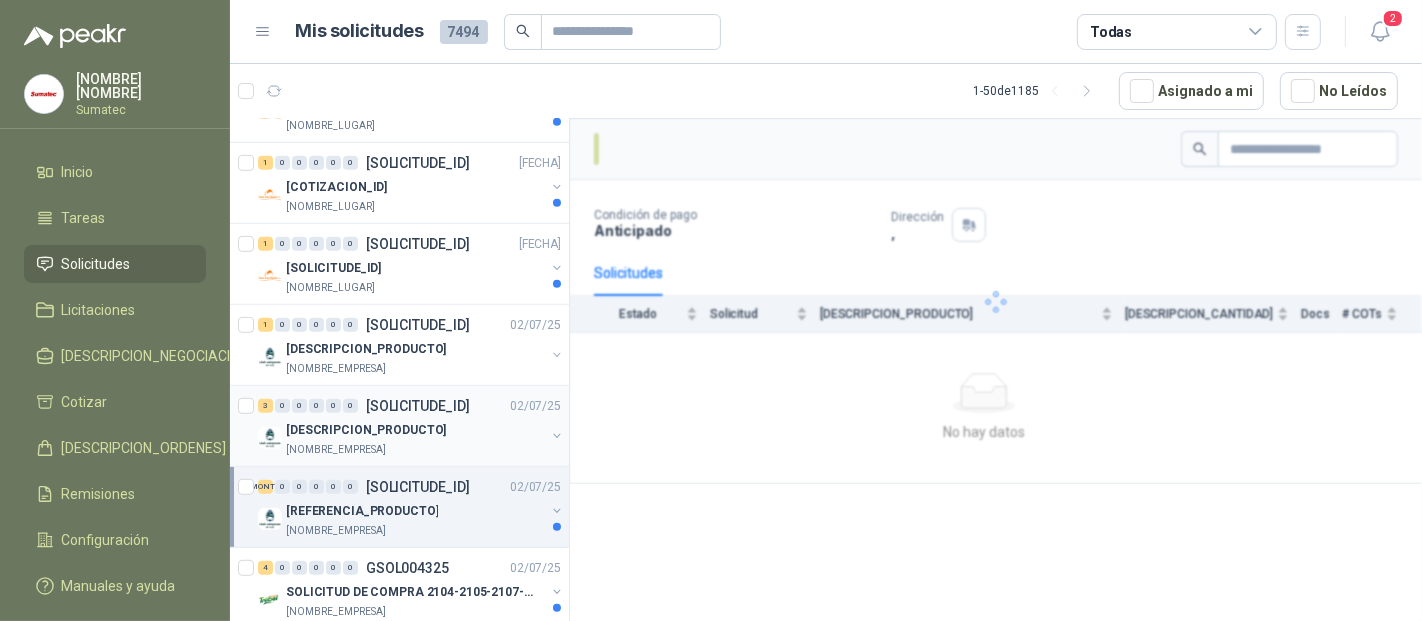 scroll, scrollTop: 1111, scrollLeft: 0, axis: vertical 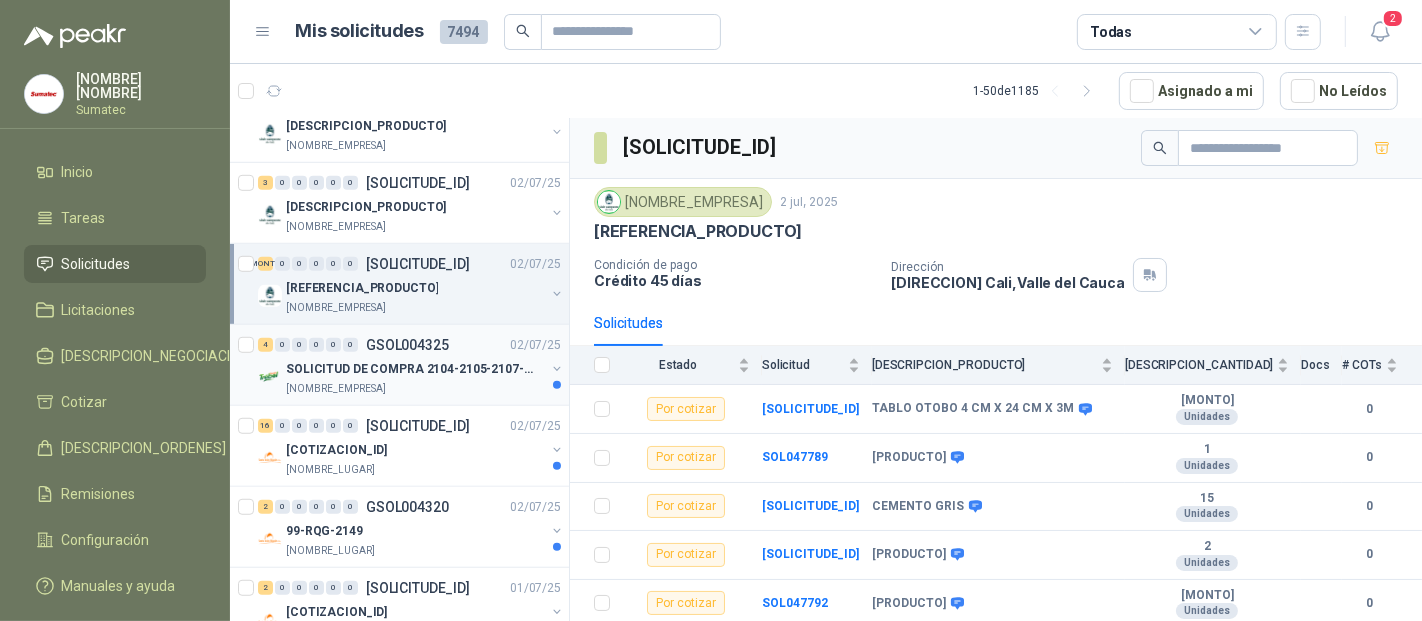 click on "SOLICITUD DE COMPRA 2104-2105-2107-2110" at bounding box center (410, 369) 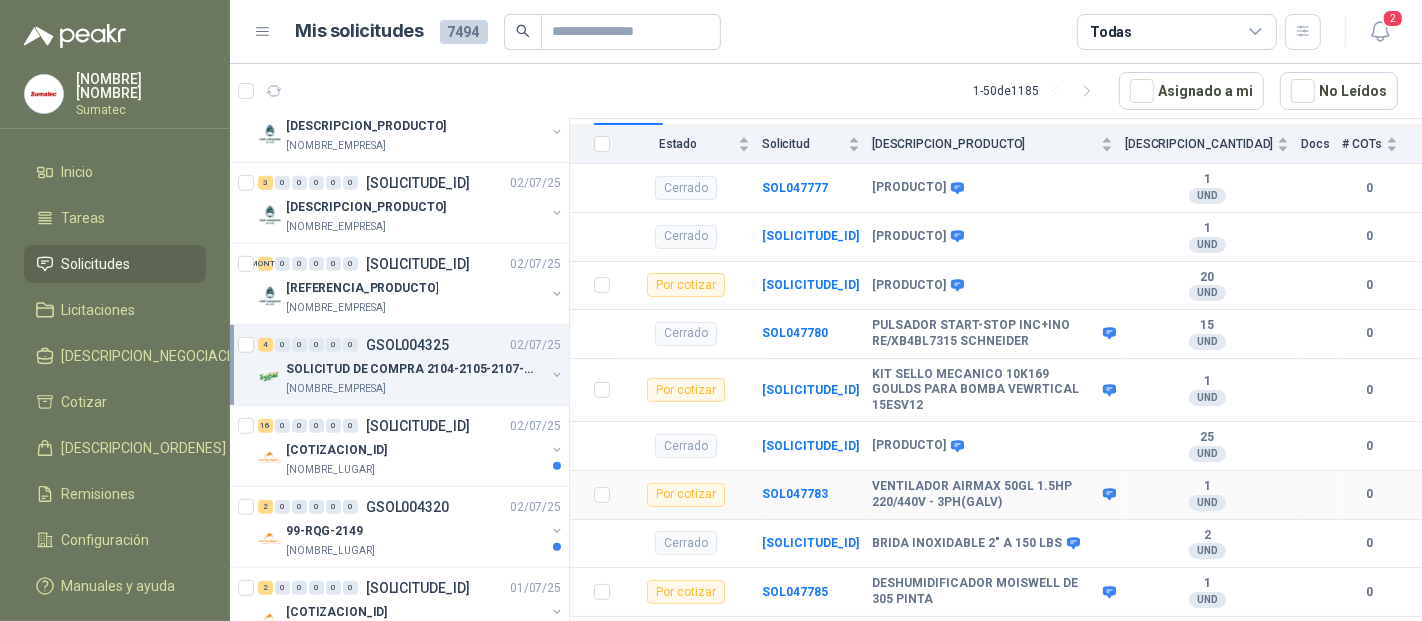 scroll, scrollTop: 245, scrollLeft: 0, axis: vertical 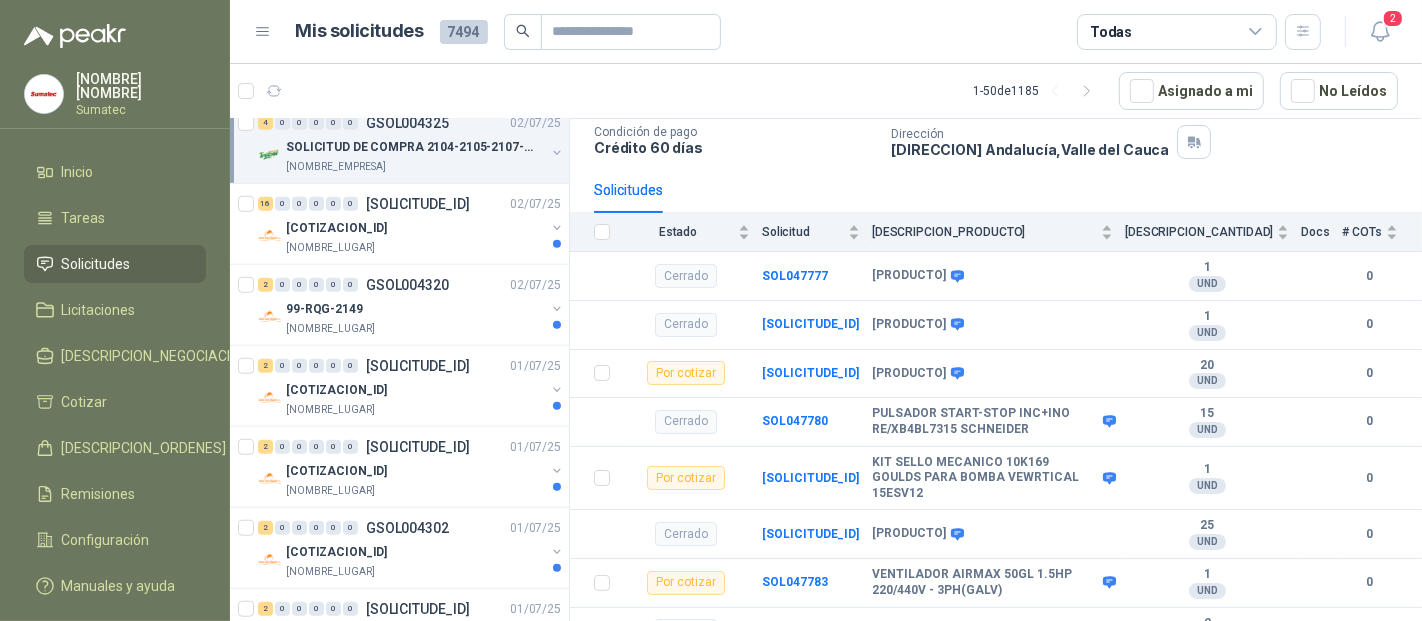 click at bounding box center (557, 153) 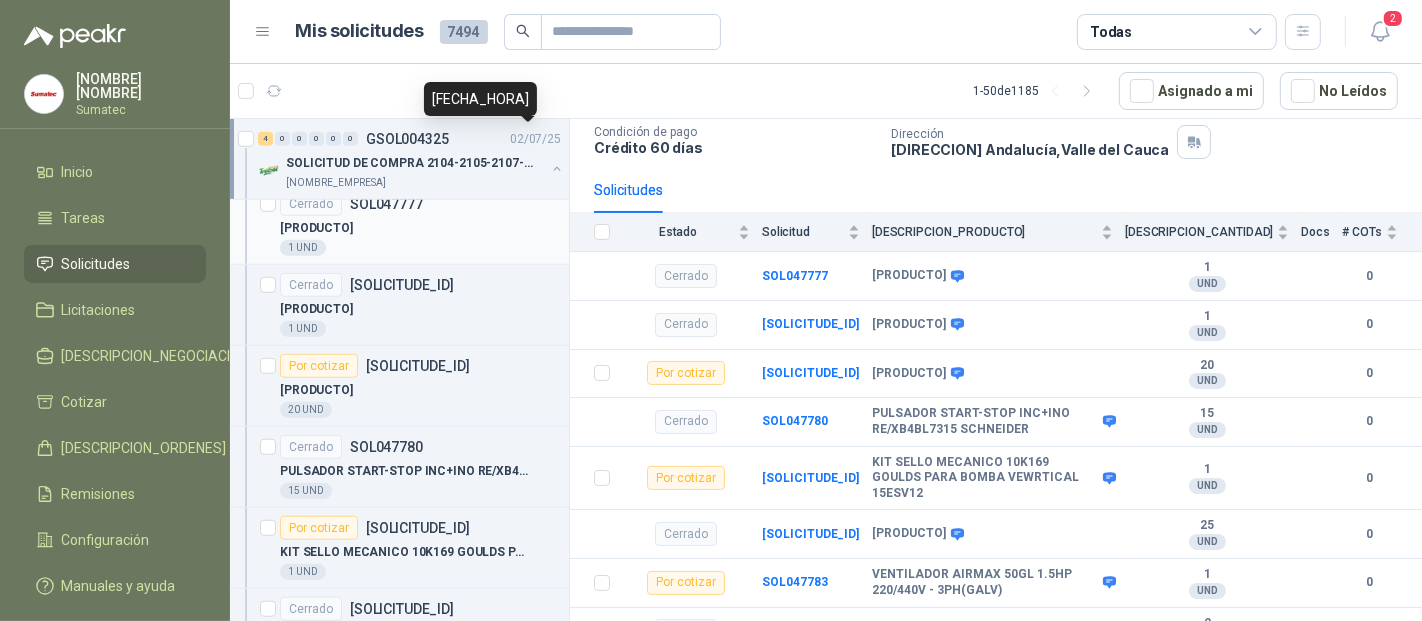 scroll, scrollTop: 5, scrollLeft: 0, axis: vertical 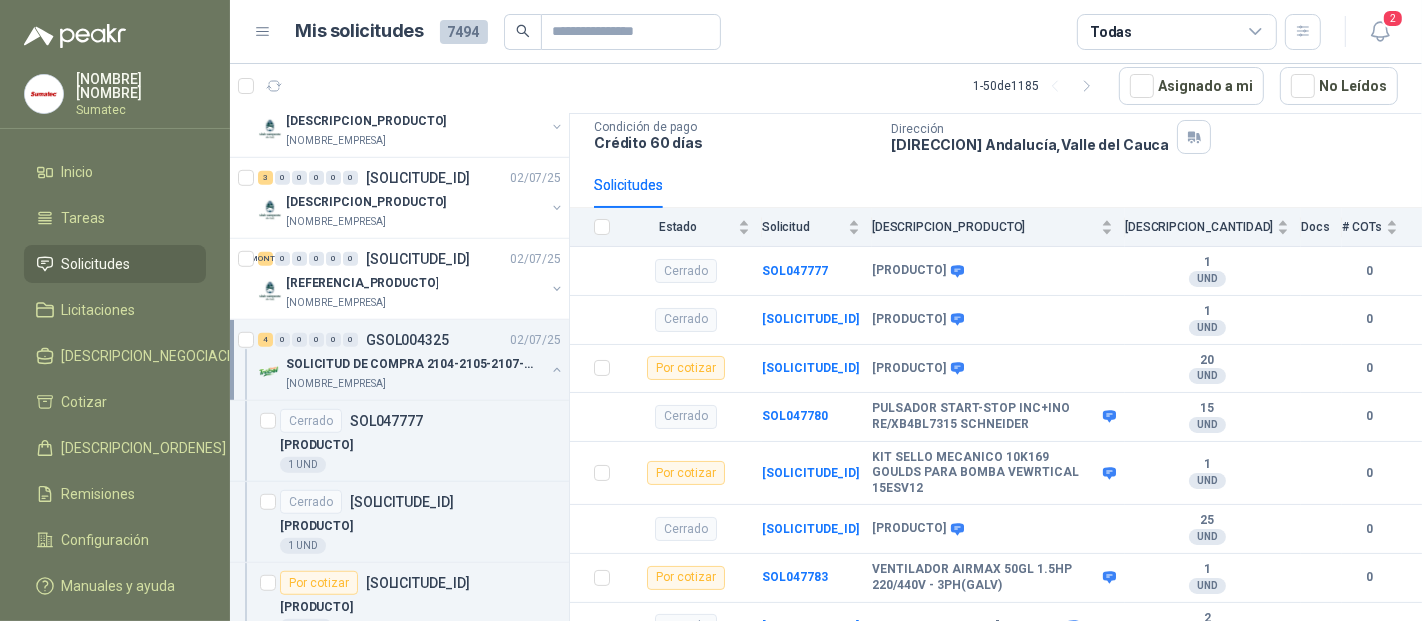 click on "SOLICITUD DE COMPRA 2104-2105-2107-2110" at bounding box center (410, 364) 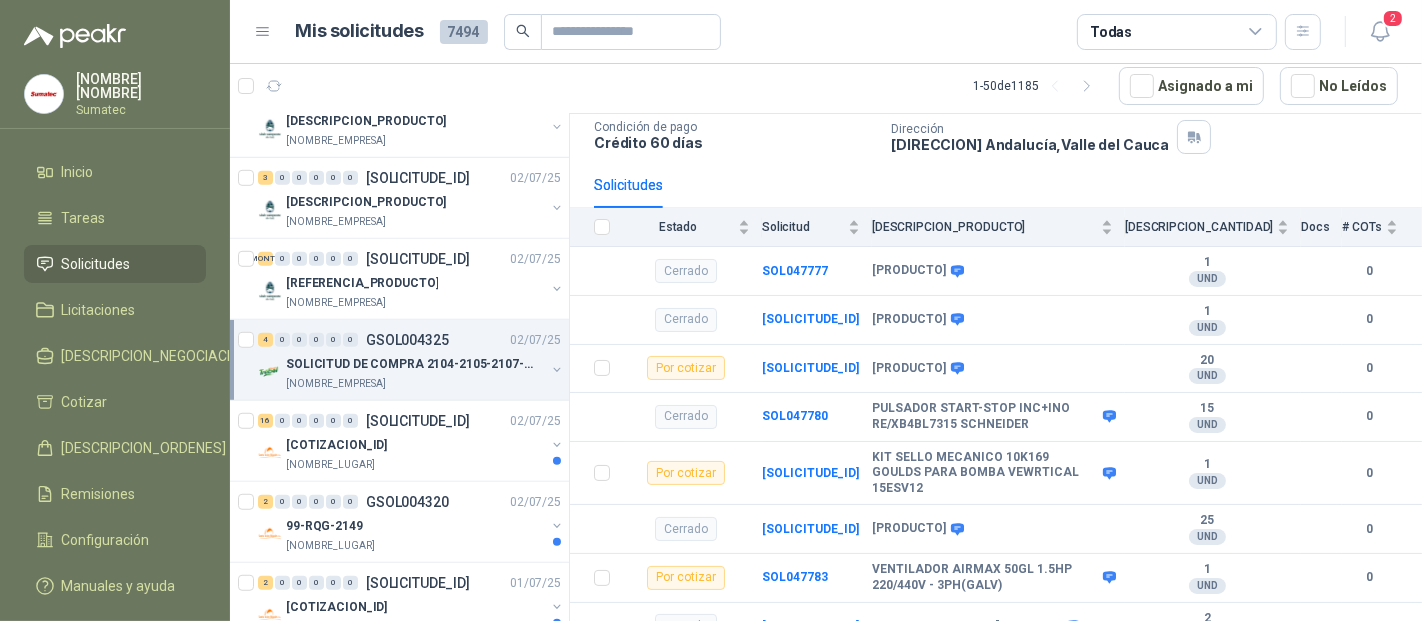 click on "SOLICITUD DE COMPRA 2104-2105-2107-2110" at bounding box center [410, 364] 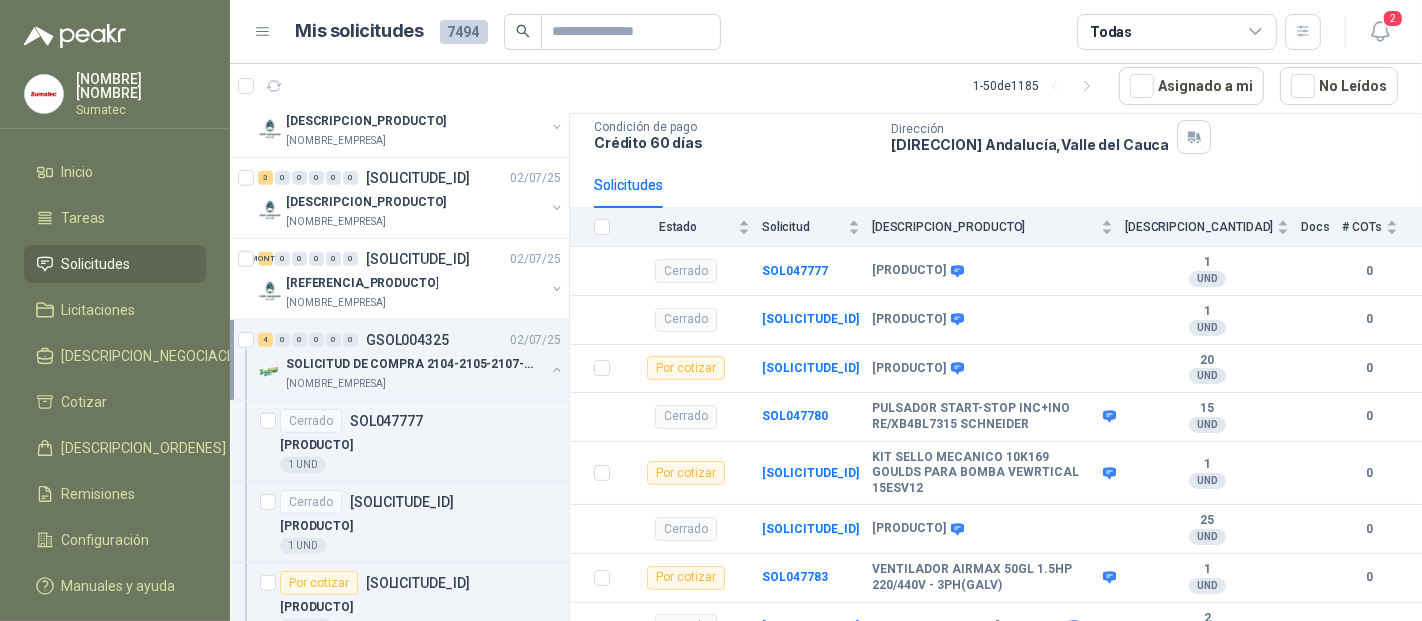 drag, startPoint x: 411, startPoint y: 348, endPoint x: 365, endPoint y: 360, distance: 47.539455 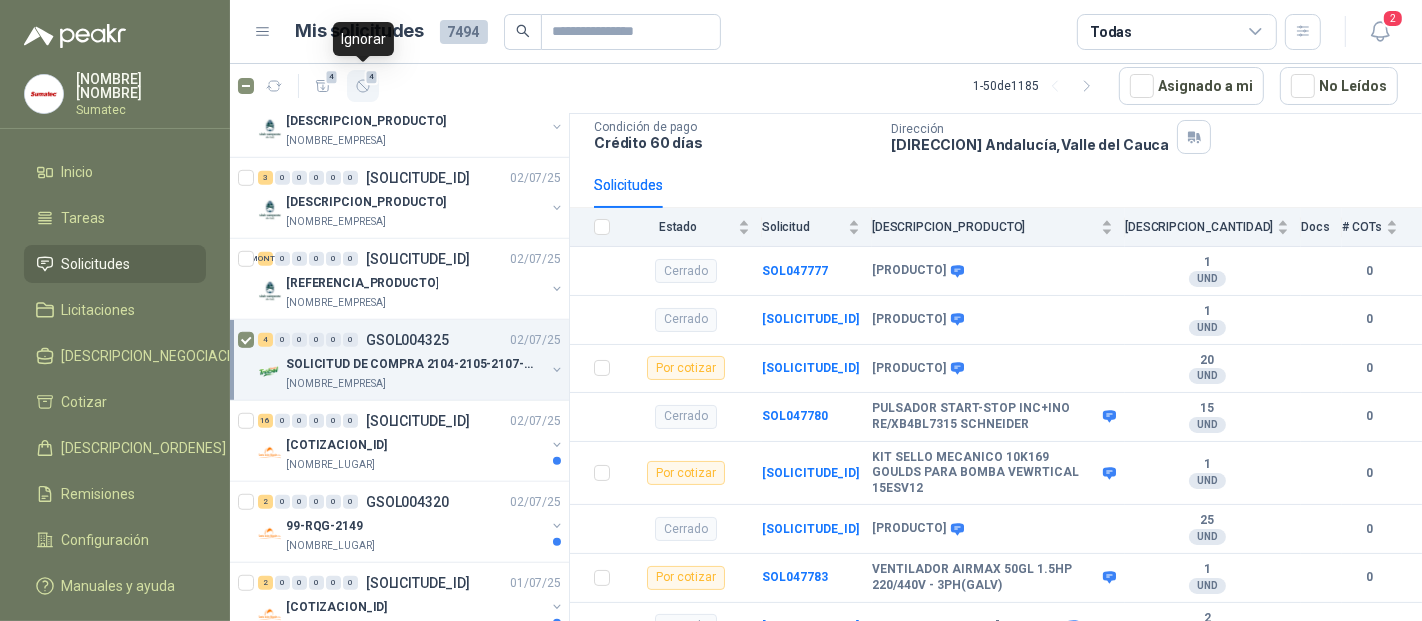 click at bounding box center [363, 86] 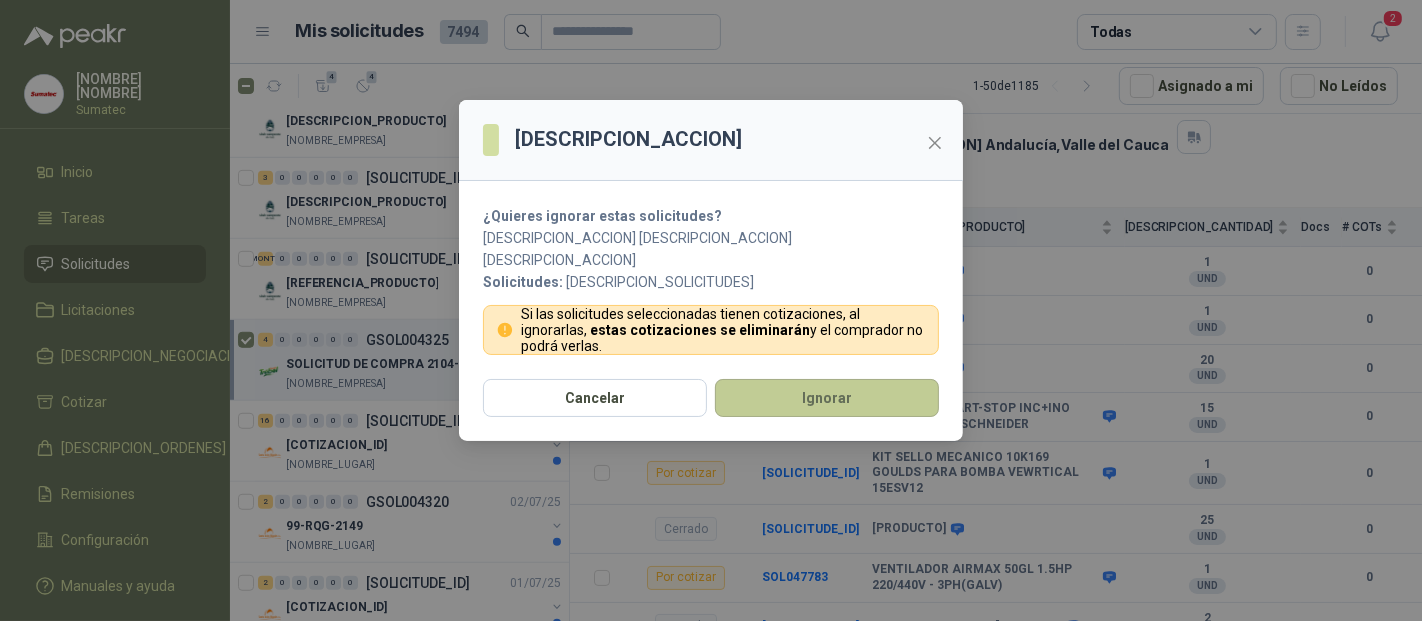 click on "Ignorar" at bounding box center (827, 398) 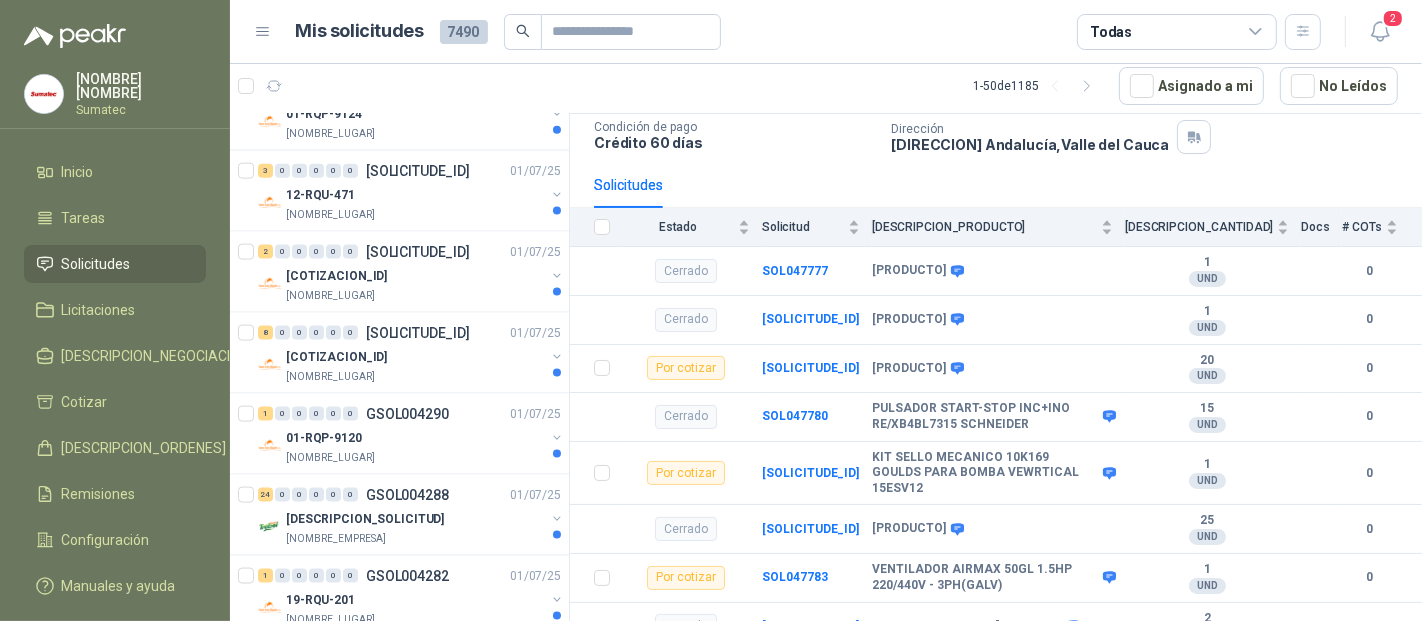 scroll, scrollTop: 2444, scrollLeft: 0, axis: vertical 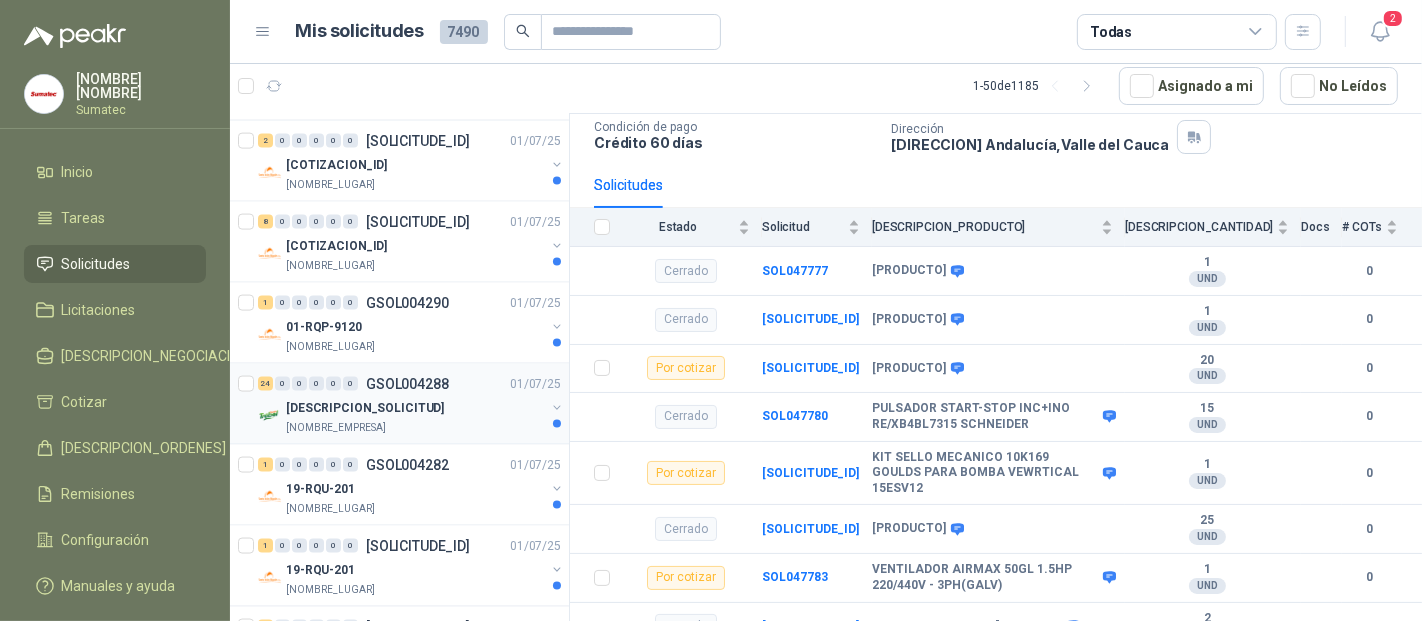 click on "[DESCRIPCION_SOLICITUD]" at bounding box center [415, 408] 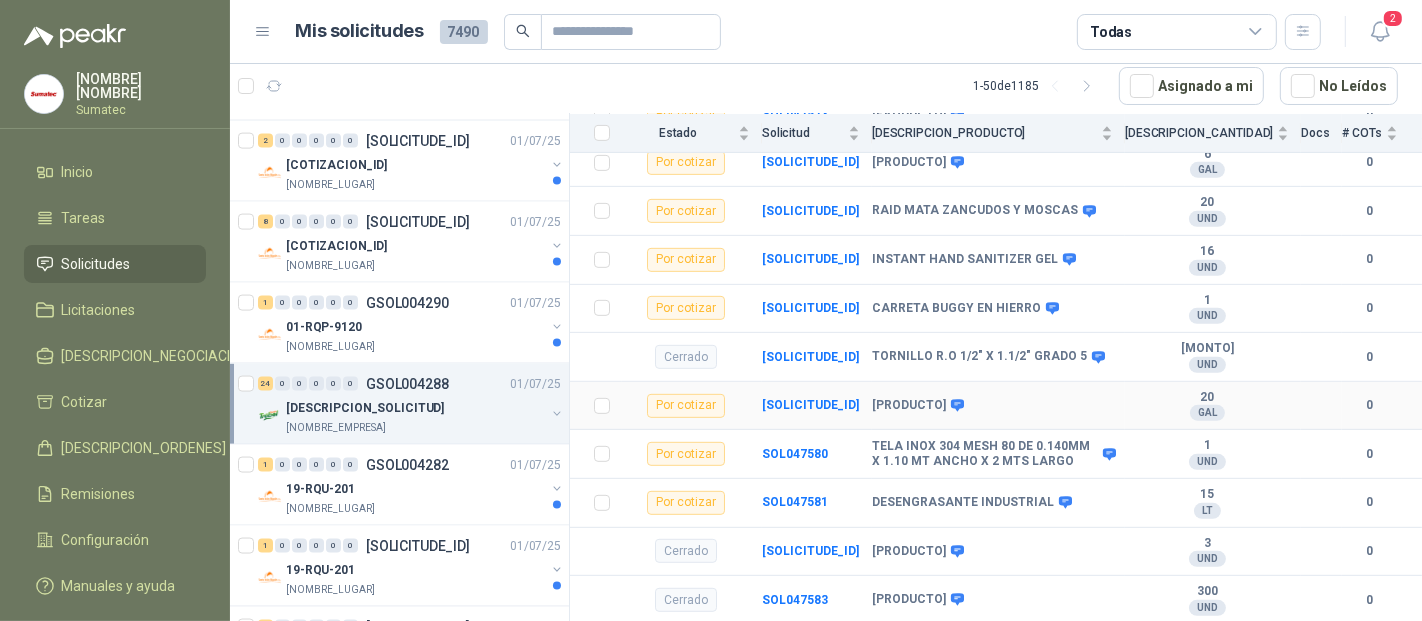 scroll, scrollTop: 888, scrollLeft: 0, axis: vertical 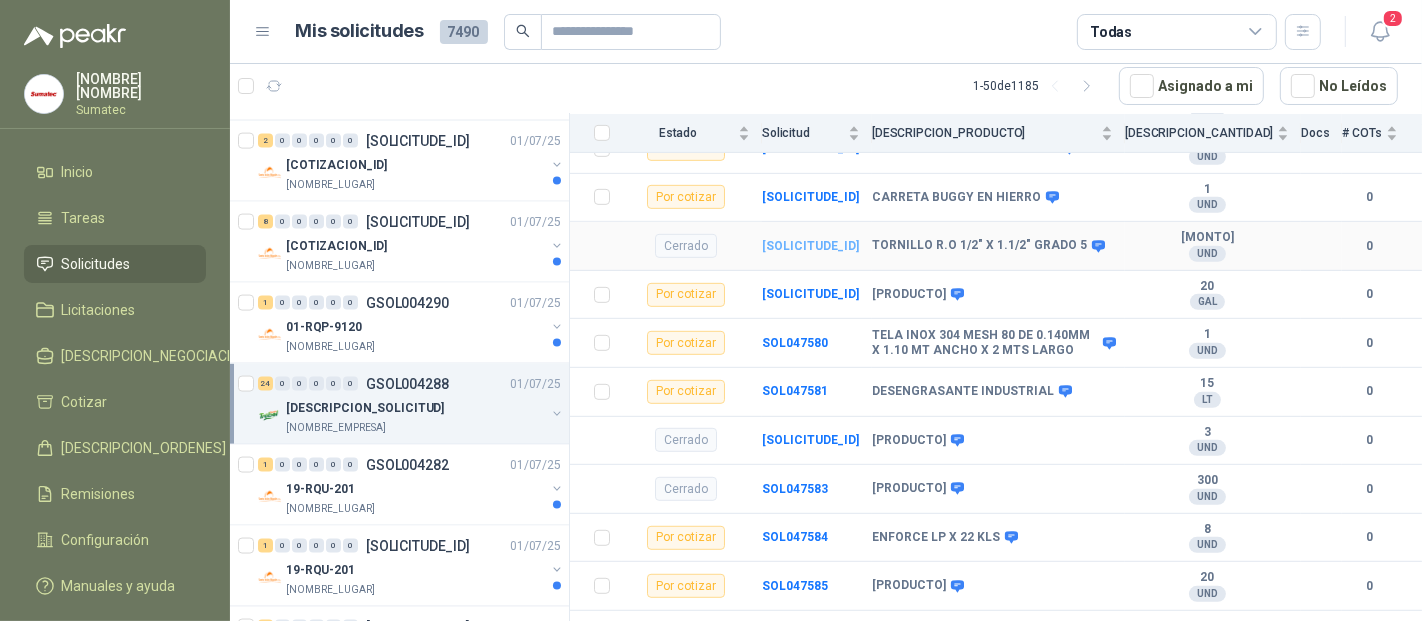 click on "[SOLICITUDE_ID]" at bounding box center [810, 246] 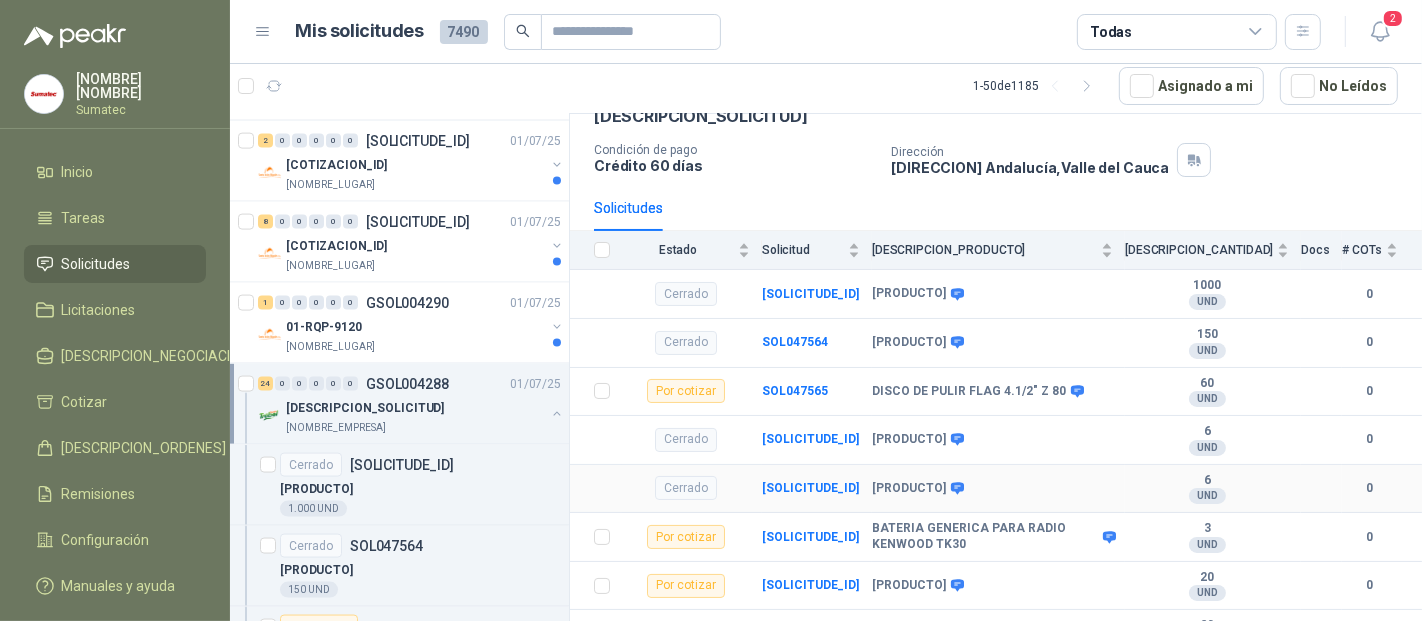 scroll, scrollTop: 222, scrollLeft: 0, axis: vertical 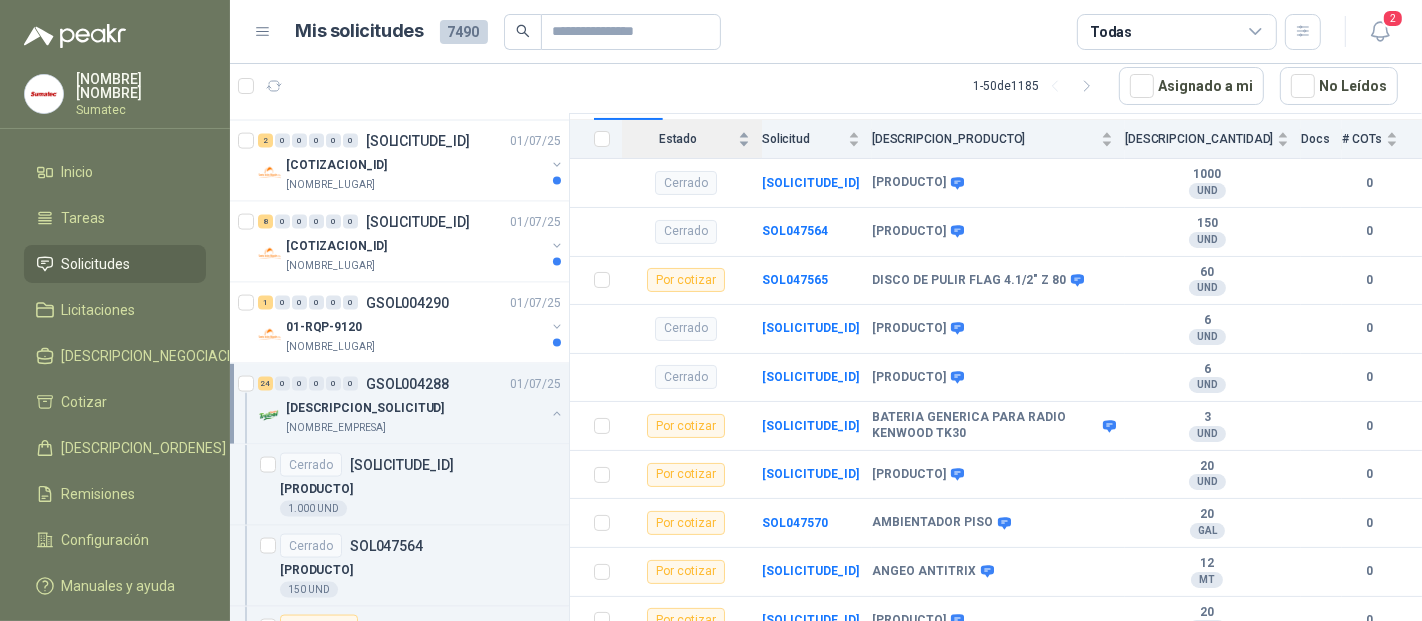 click on "Estado" at bounding box center (678, 139) 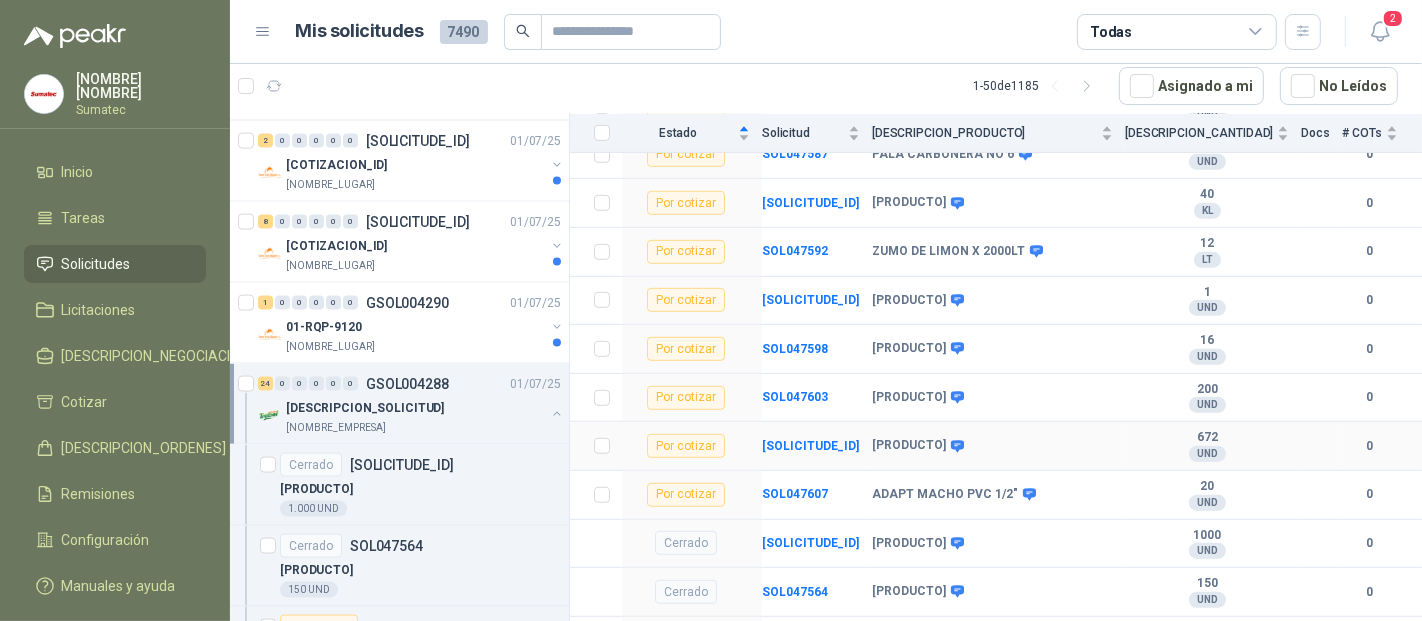 scroll, scrollTop: 1000, scrollLeft: 0, axis: vertical 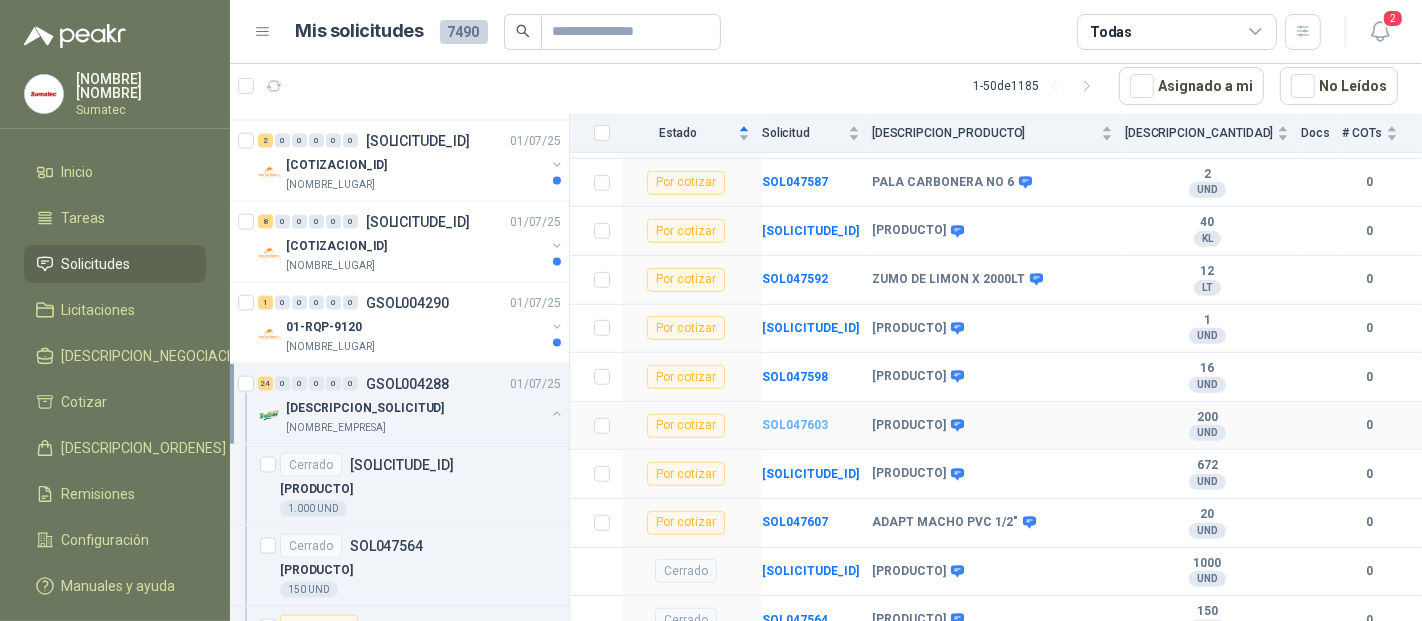 click on "SOL047603" at bounding box center [795, 425] 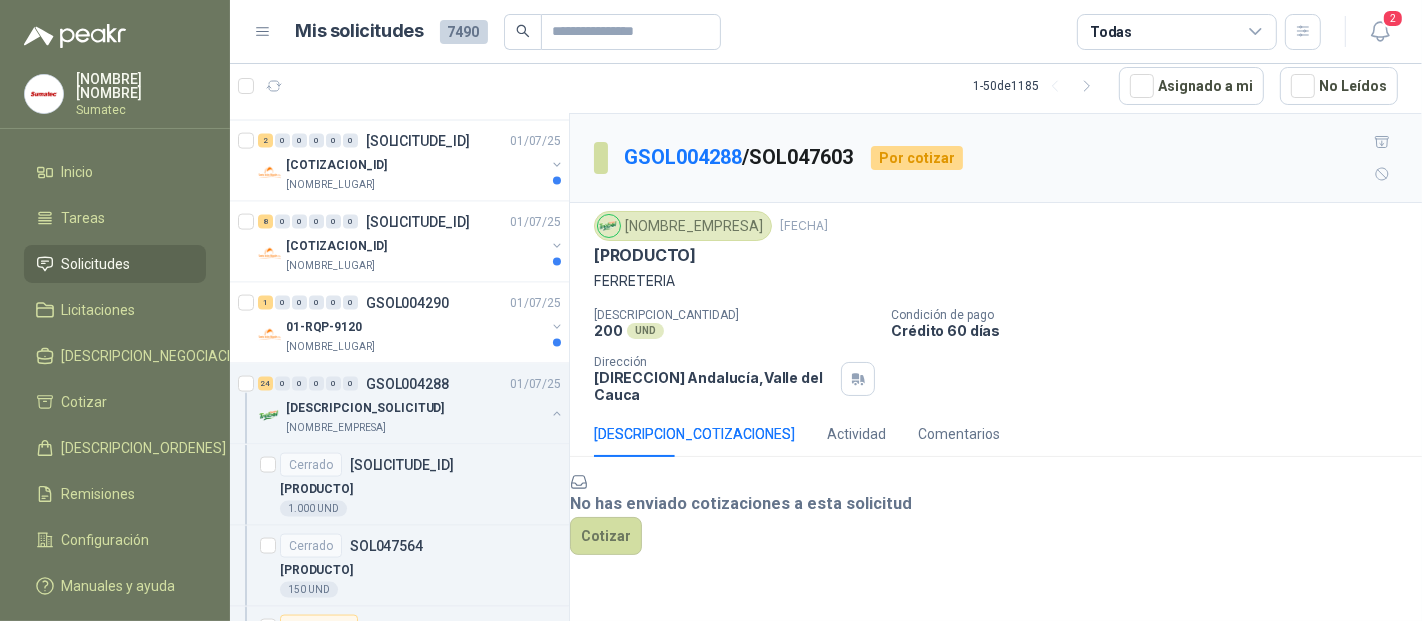 scroll, scrollTop: 71, scrollLeft: 0, axis: vertical 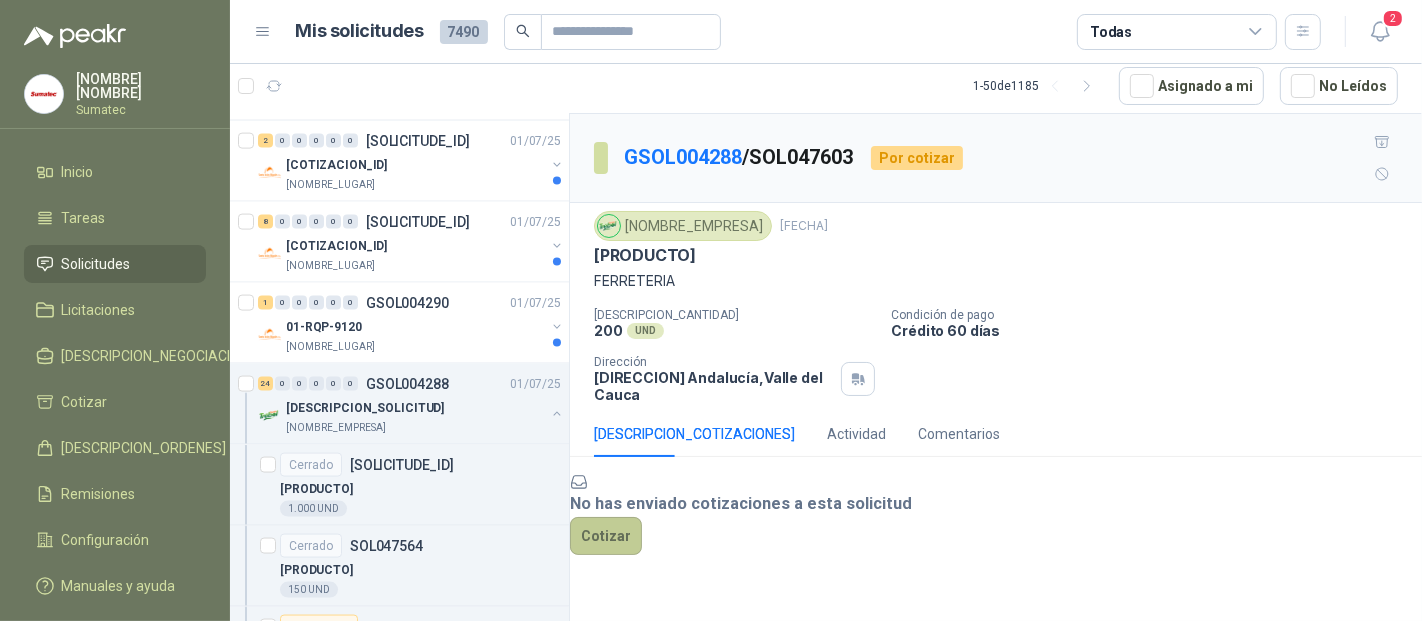 click on "Cotizar" at bounding box center [606, 536] 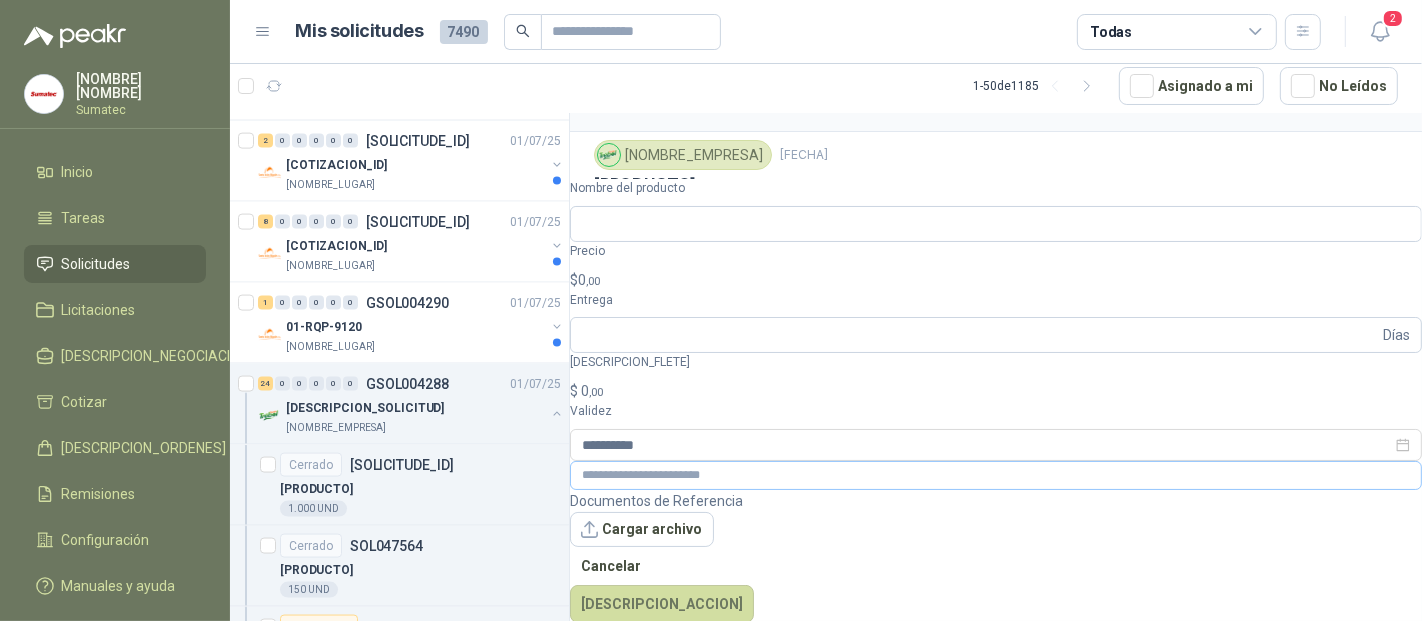 scroll, scrollTop: 58, scrollLeft: 0, axis: vertical 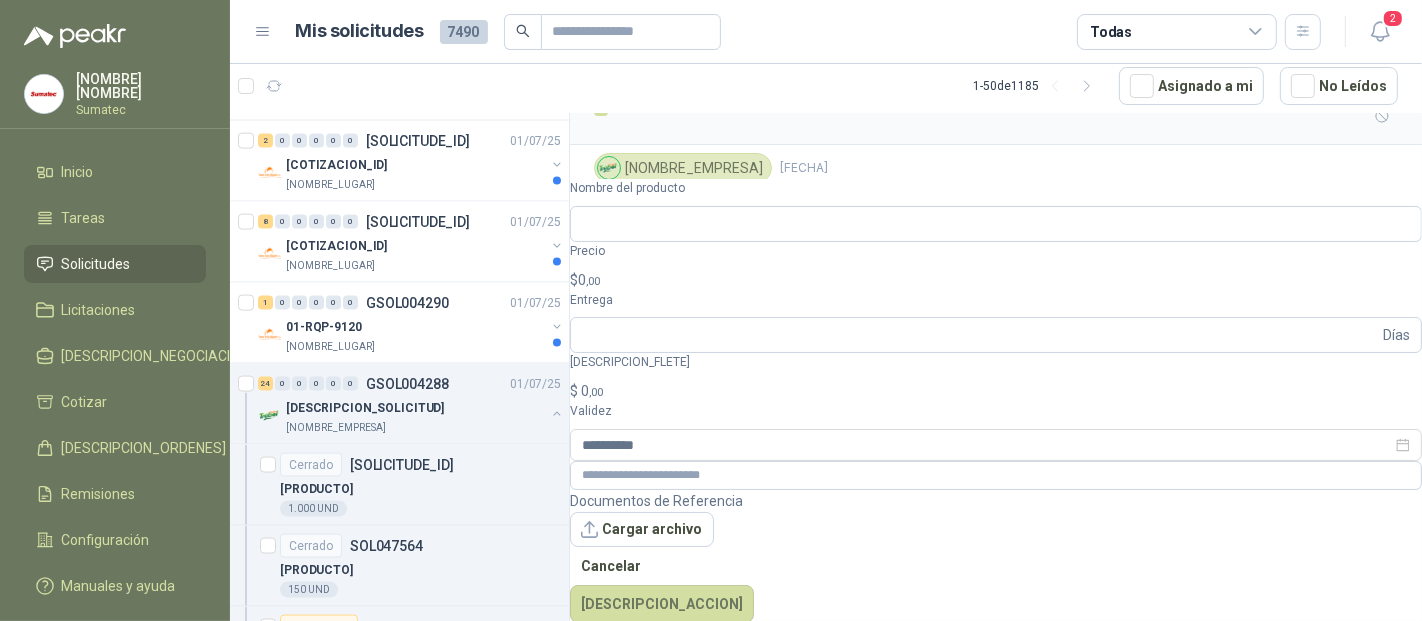 click on "Nombre del producto" at bounding box center [996, 210] 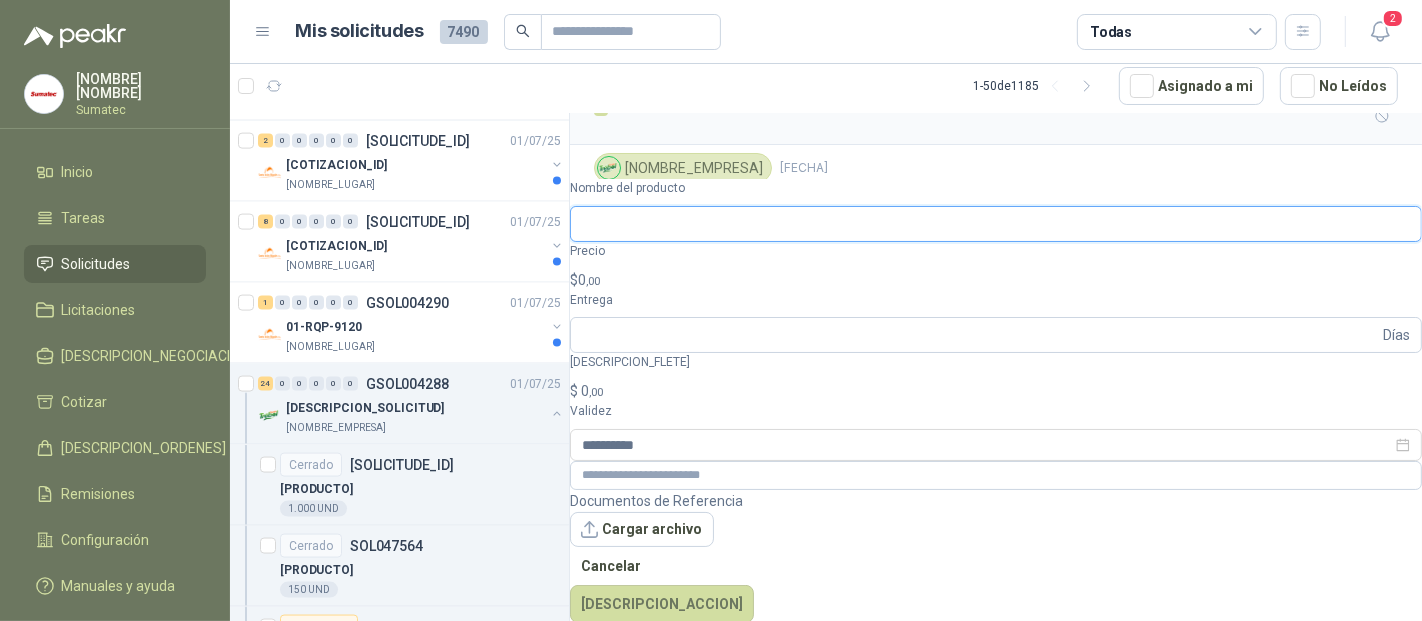 click on "Nombre del producto" at bounding box center [996, 224] 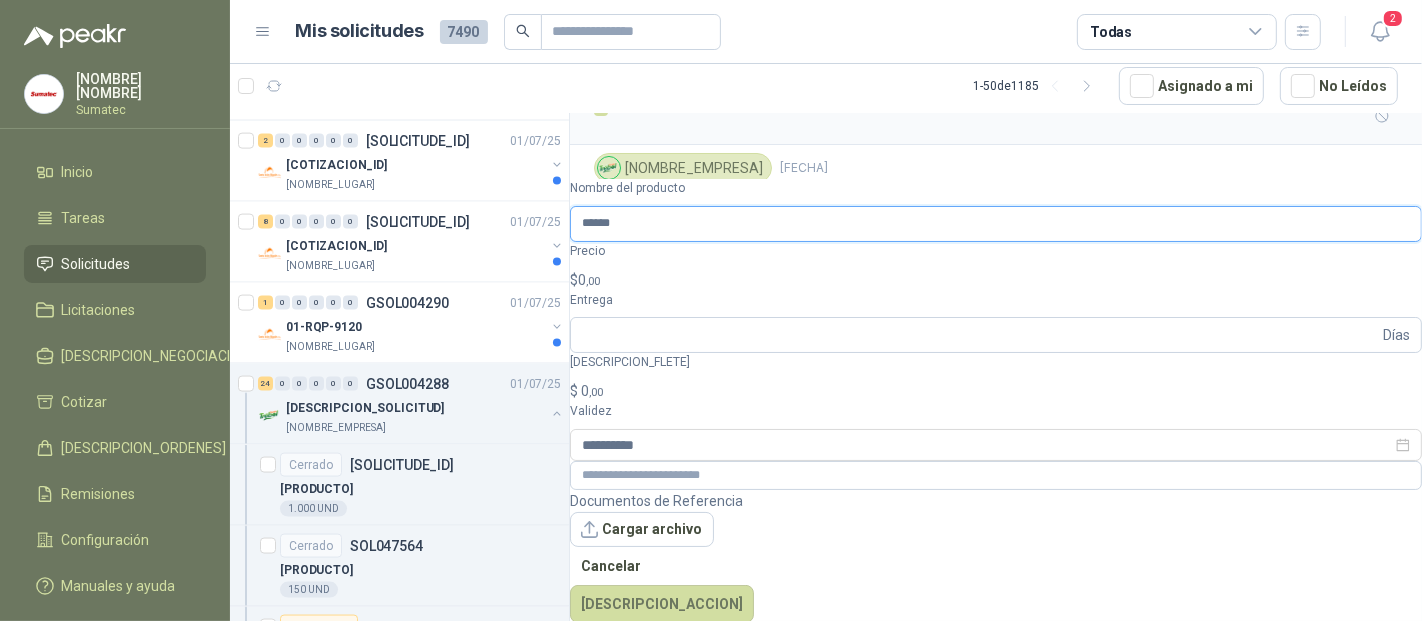 type on "******" 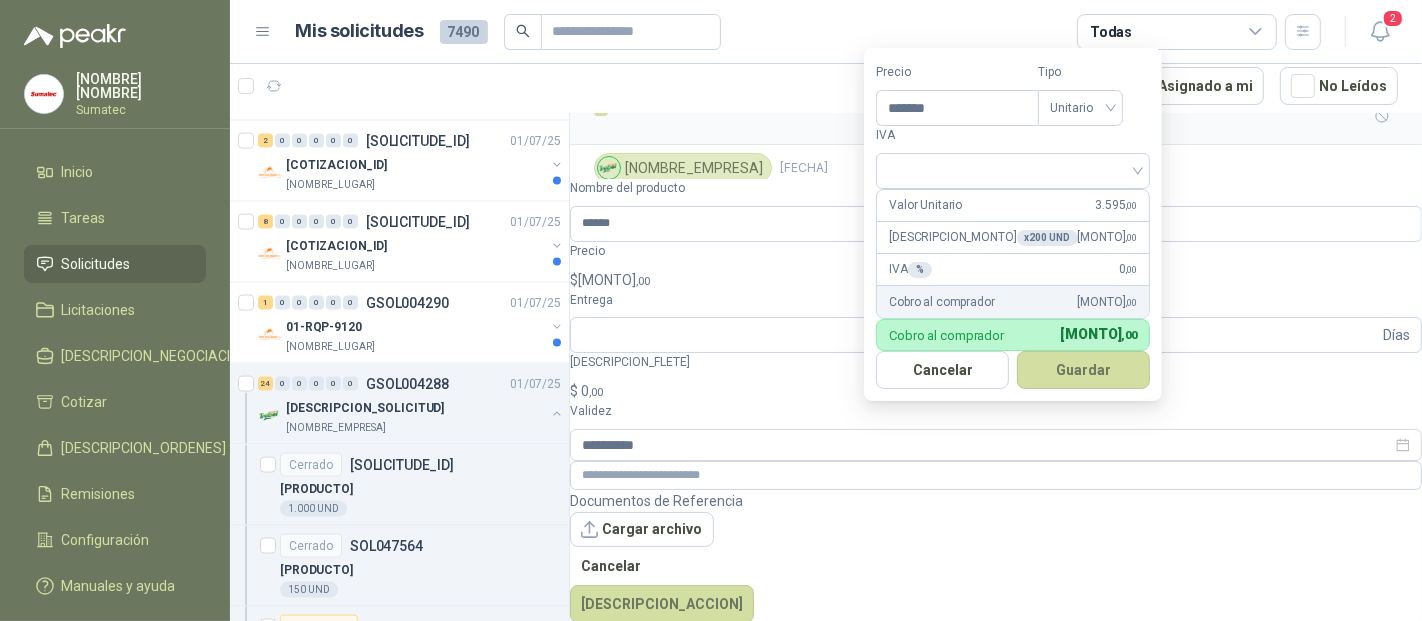 type on "*******" 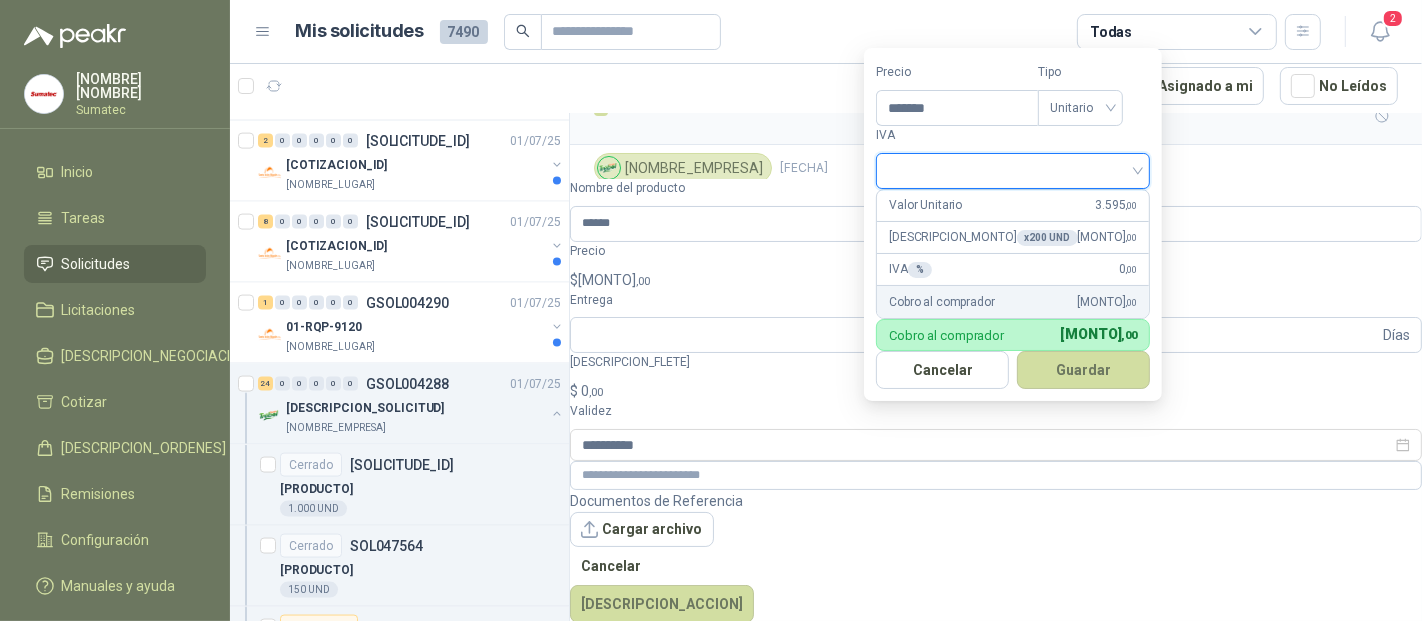 click at bounding box center (1013, 169) 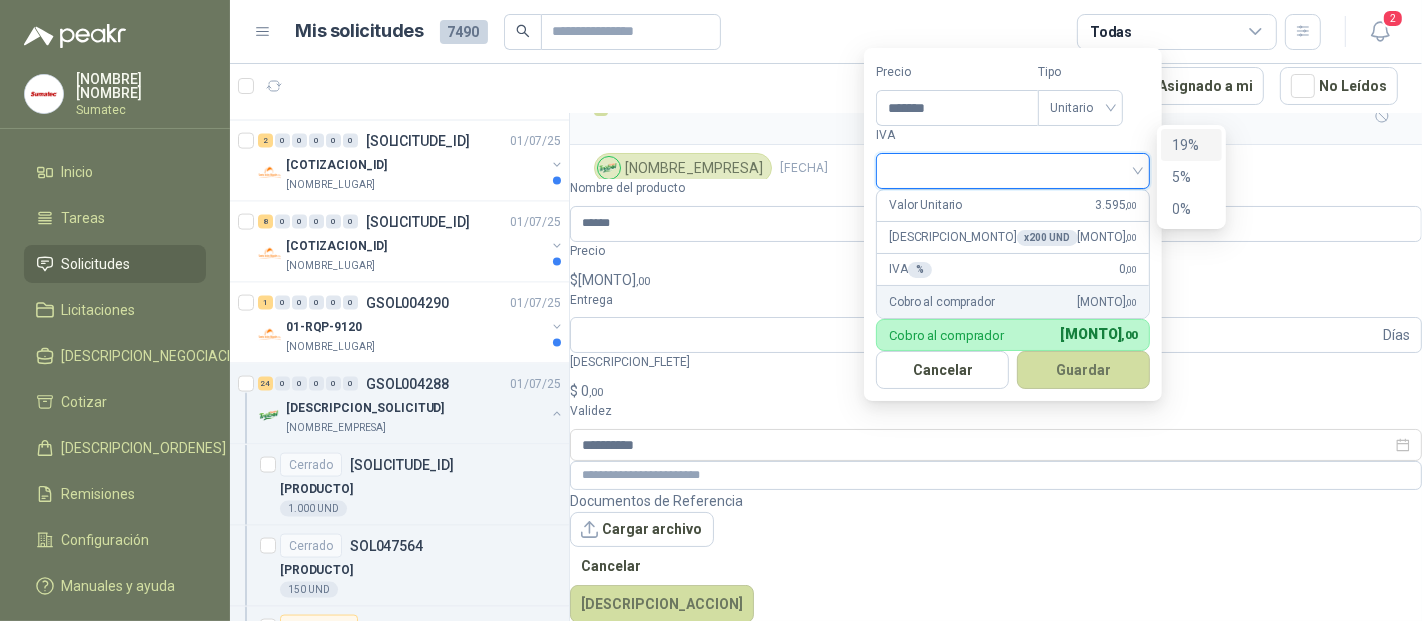 click on "19%" at bounding box center (1191, 145) 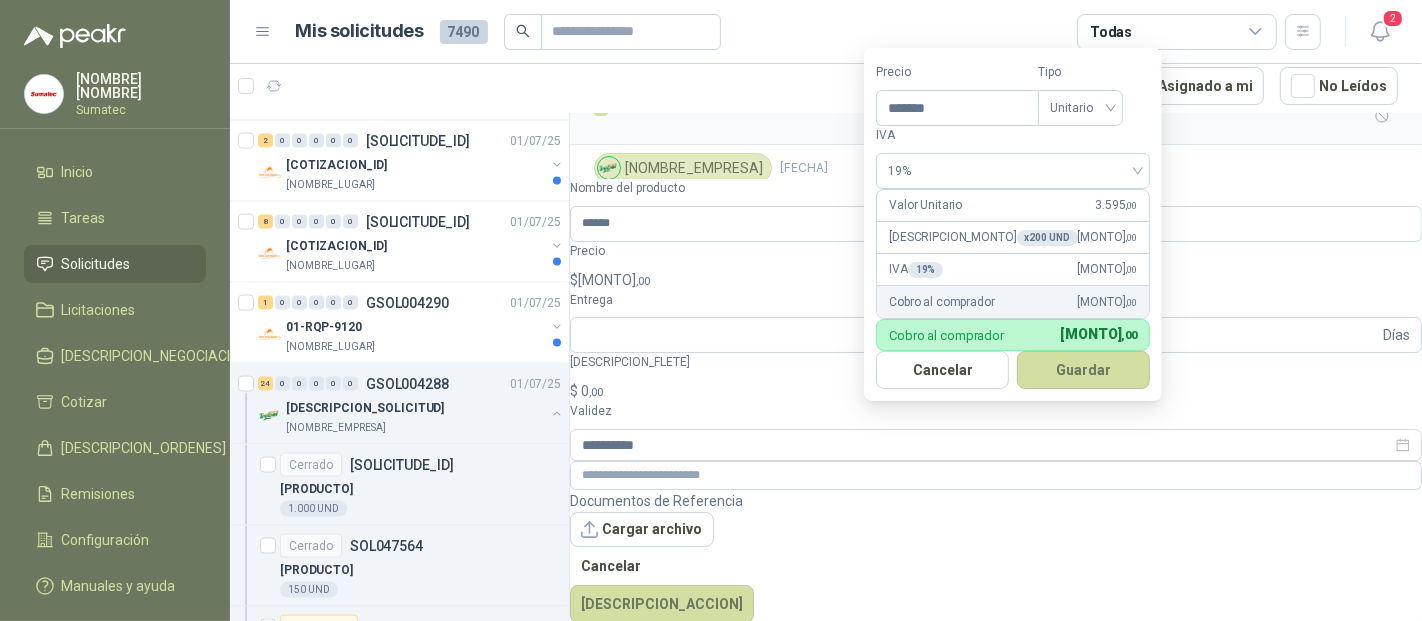 click on "Guardar" at bounding box center [1083, 370] 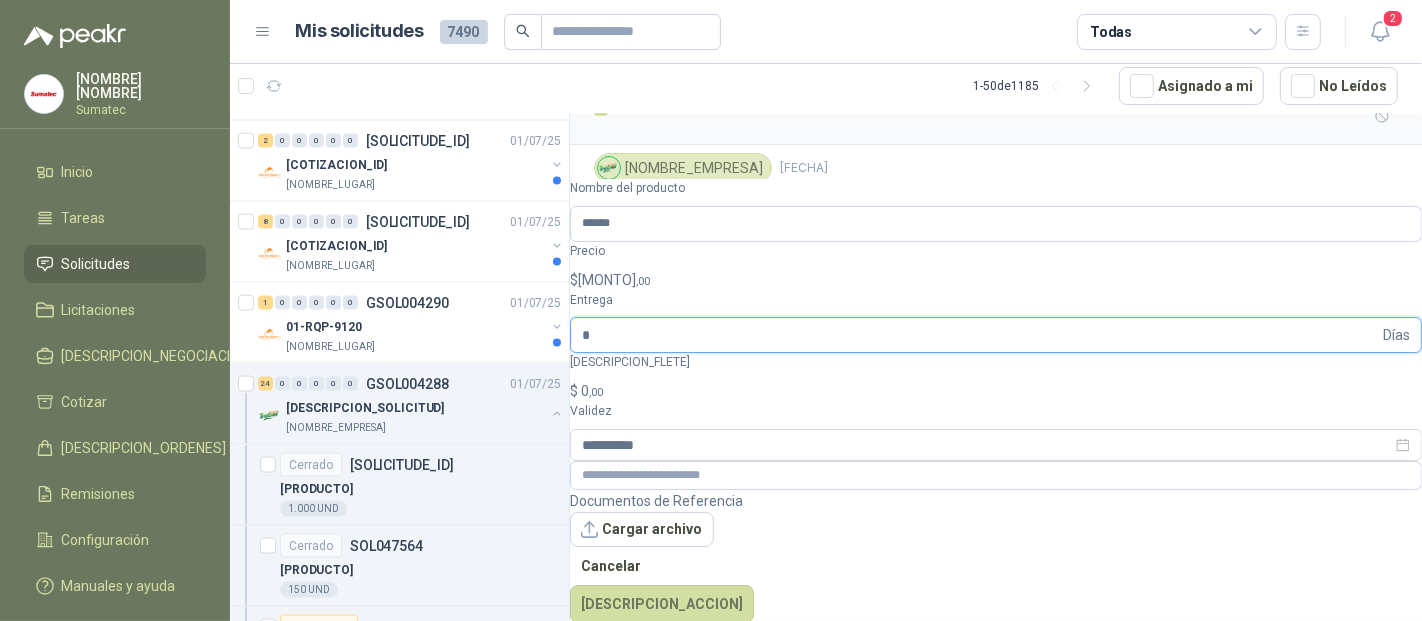 type on "*" 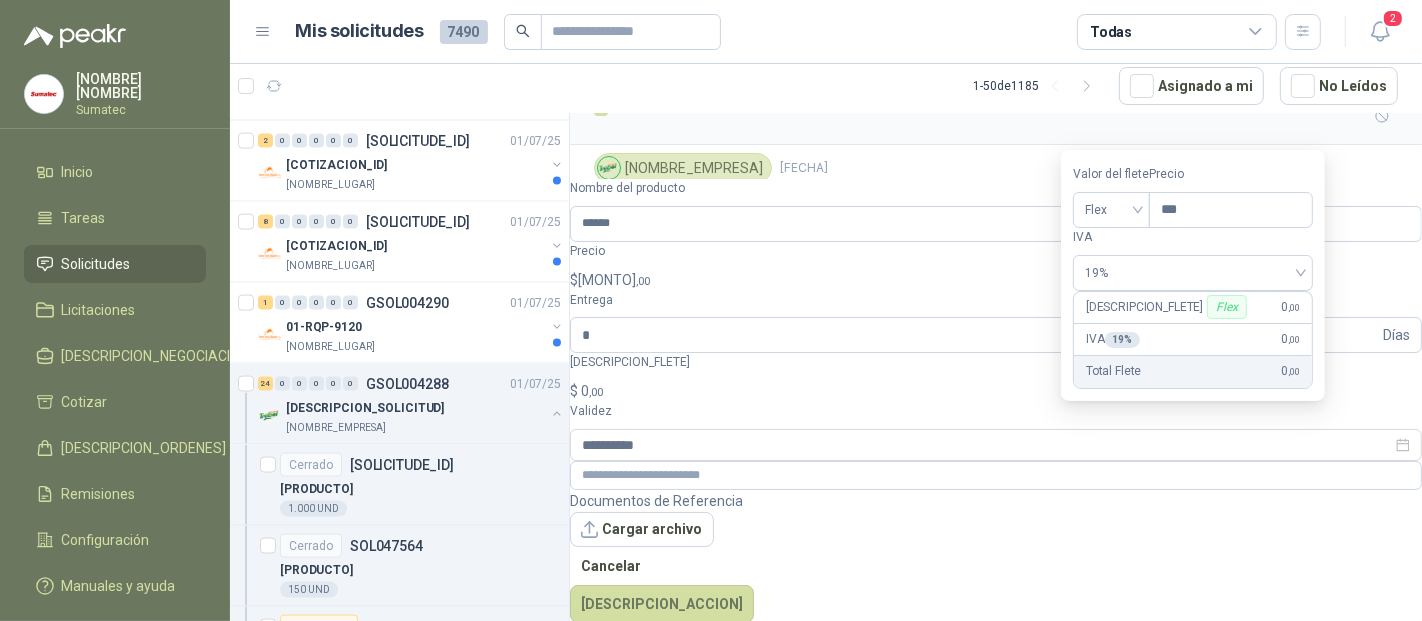 click on "[MONTO]" at bounding box center [996, 391] 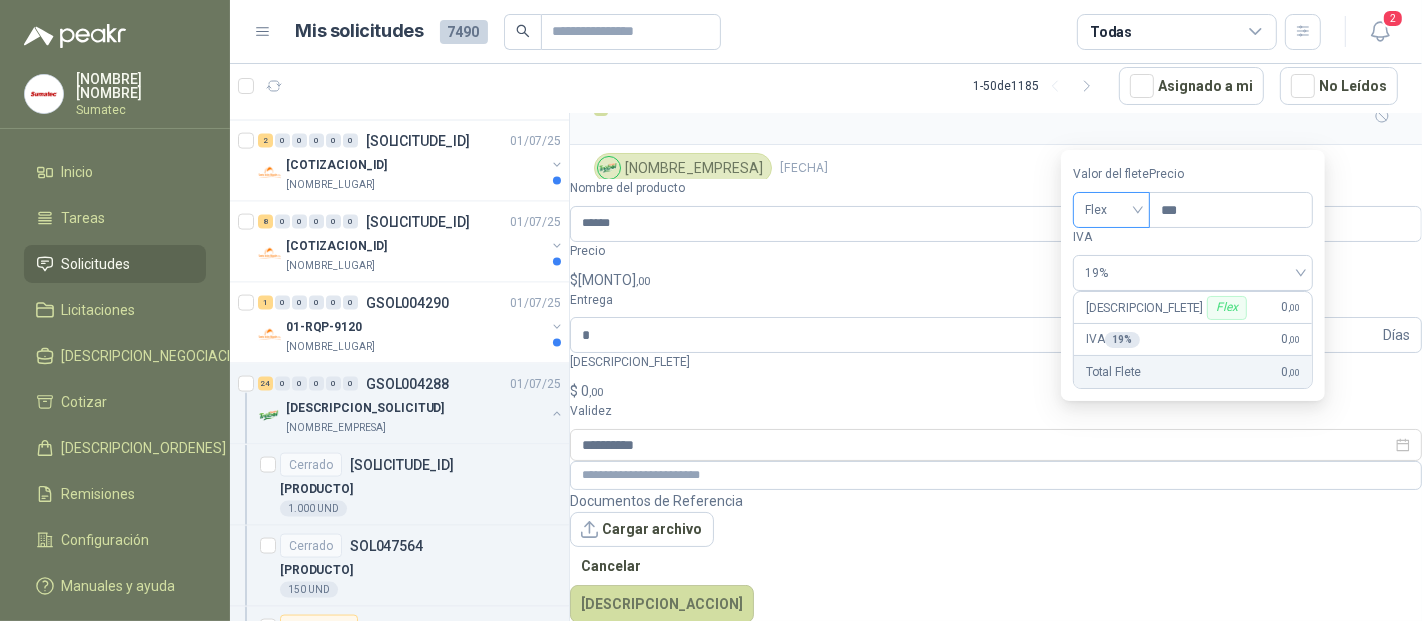 click on "Flex" at bounding box center [1111, 210] 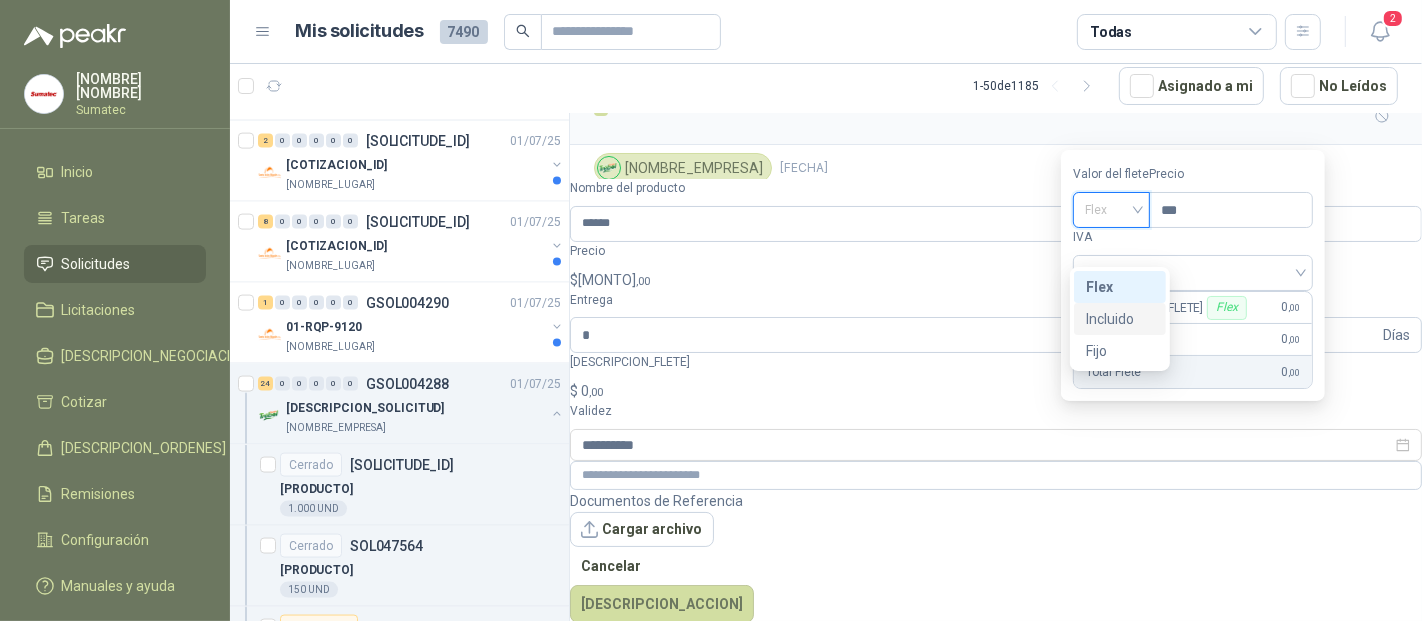 click on "Incluido" at bounding box center [0, 0] 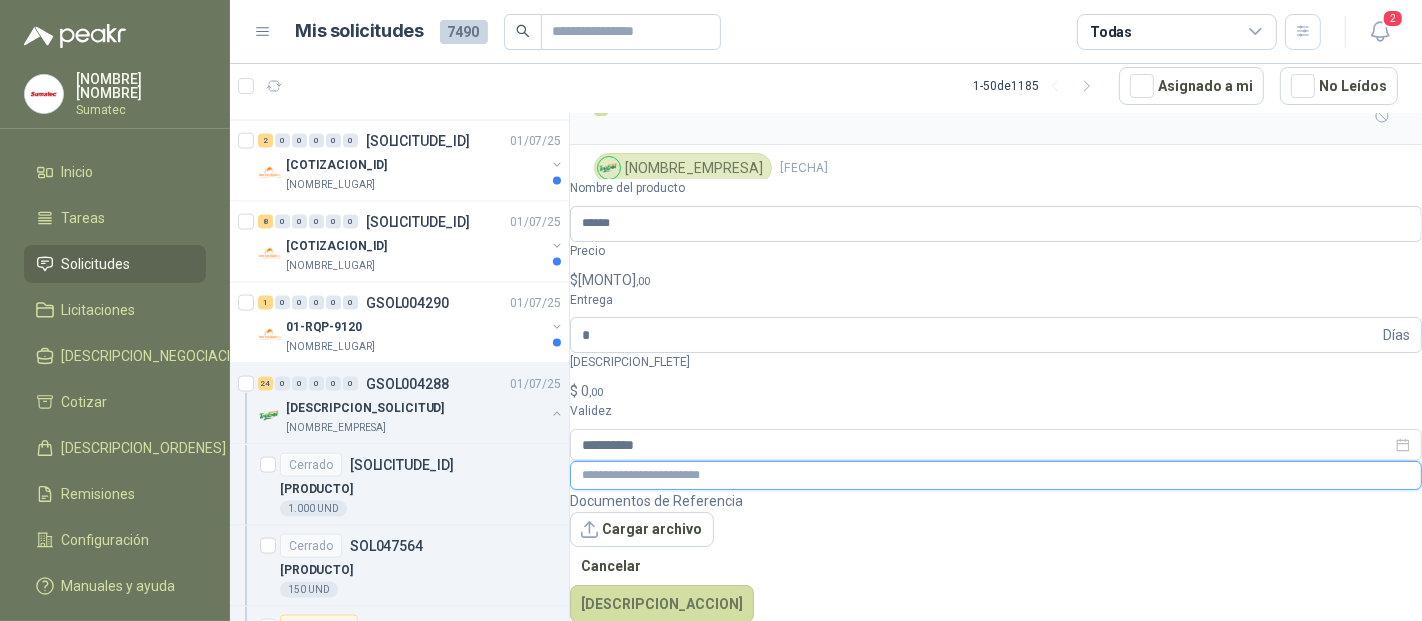 click at bounding box center (996, 475) 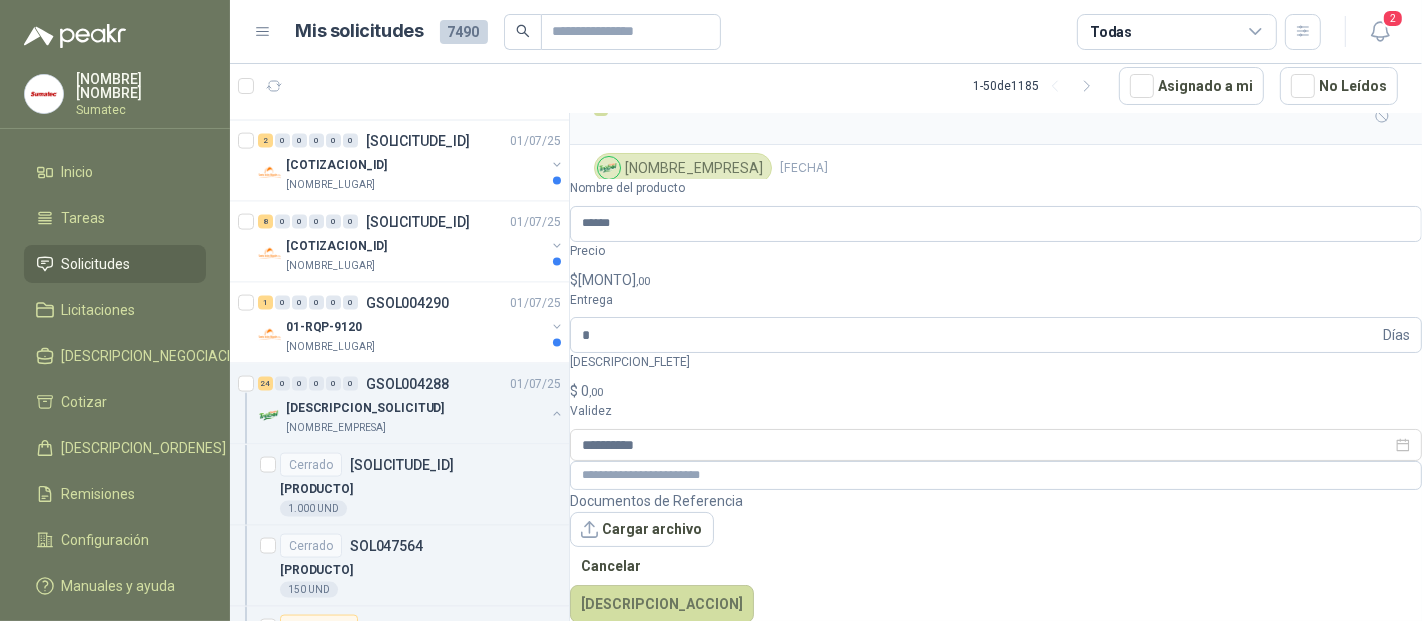 click on "Cancelar Publicar Cotización" at bounding box center (996, 585) 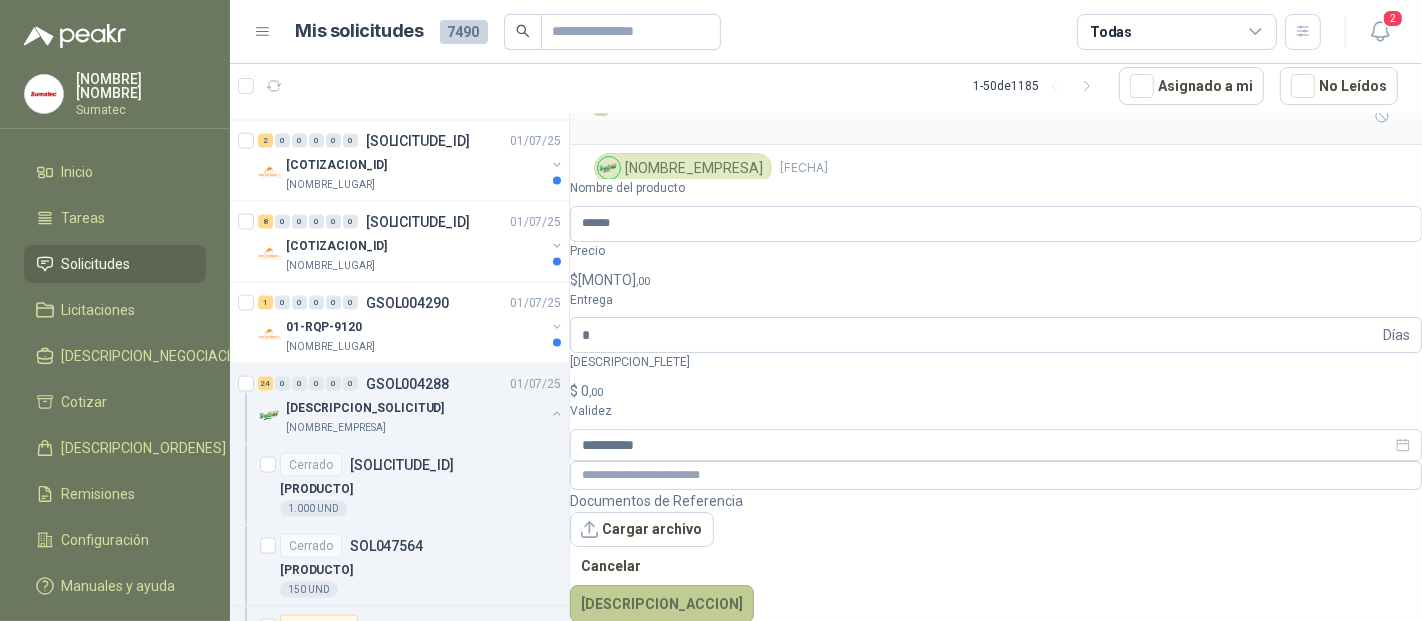 click on "[DESCRIPCION_ACCION]" at bounding box center [662, 604] 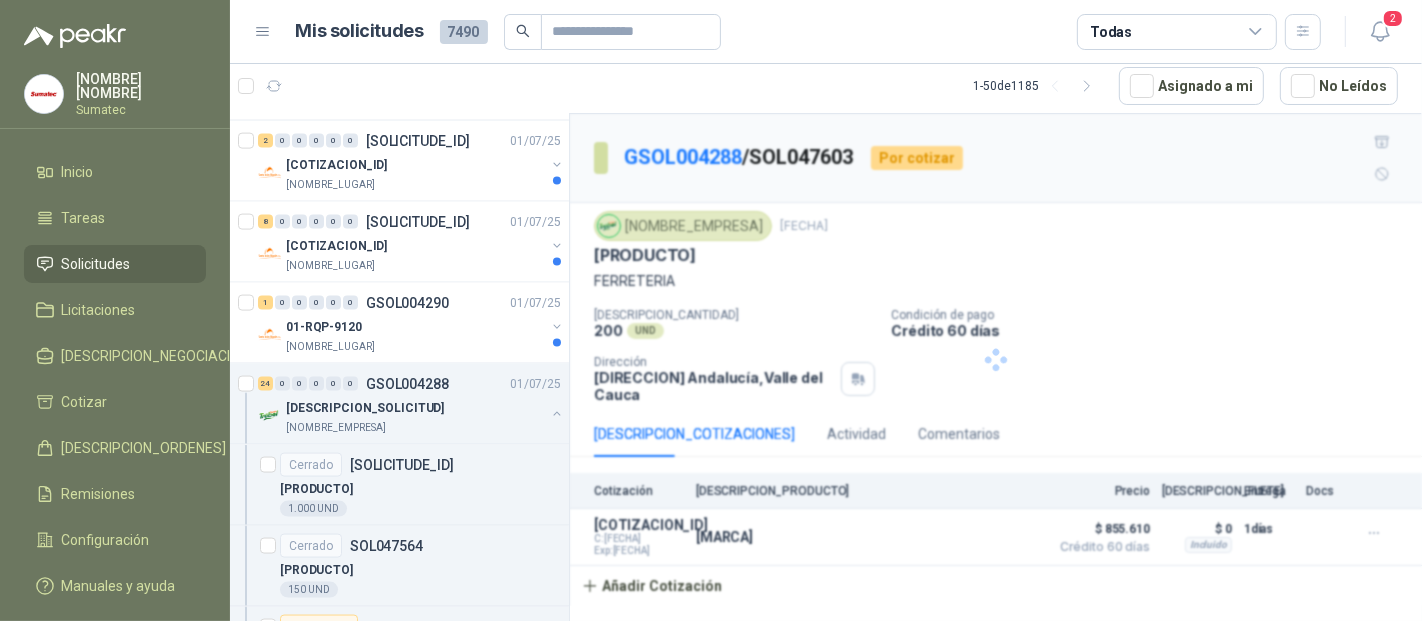 scroll, scrollTop: 0, scrollLeft: 0, axis: both 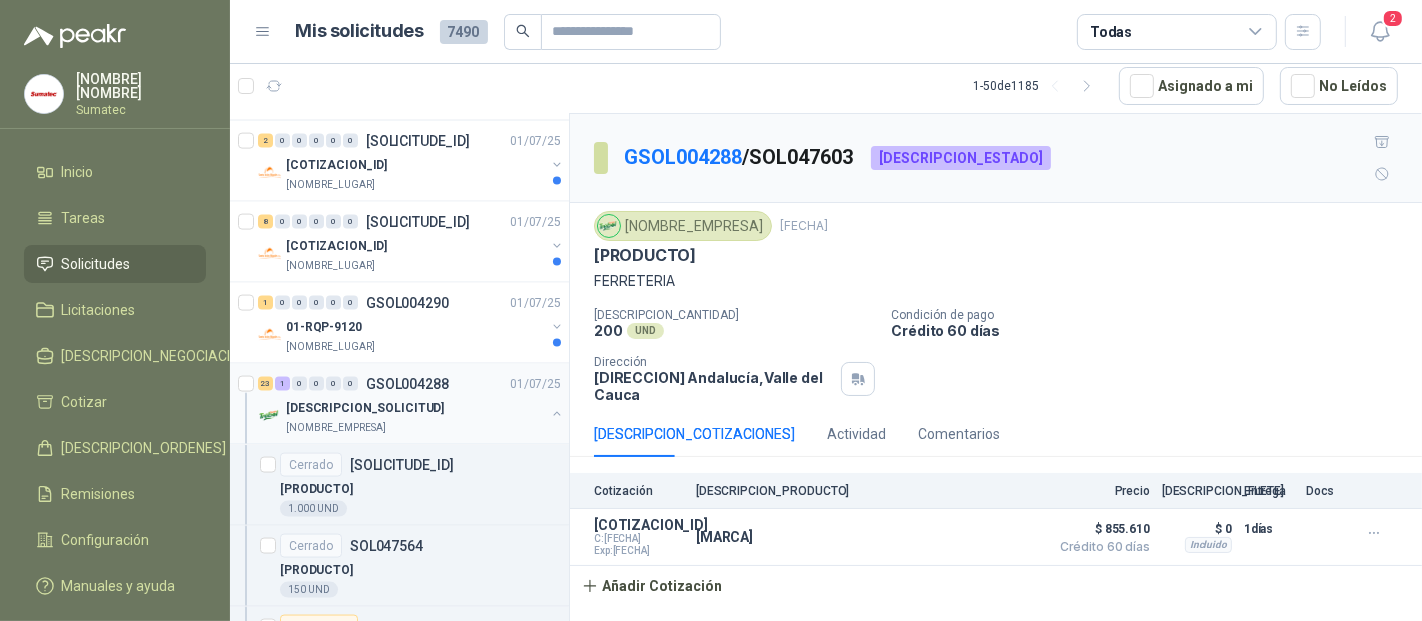 click on "[DESCRIPCION_SOLICITUD]" at bounding box center [365, 408] 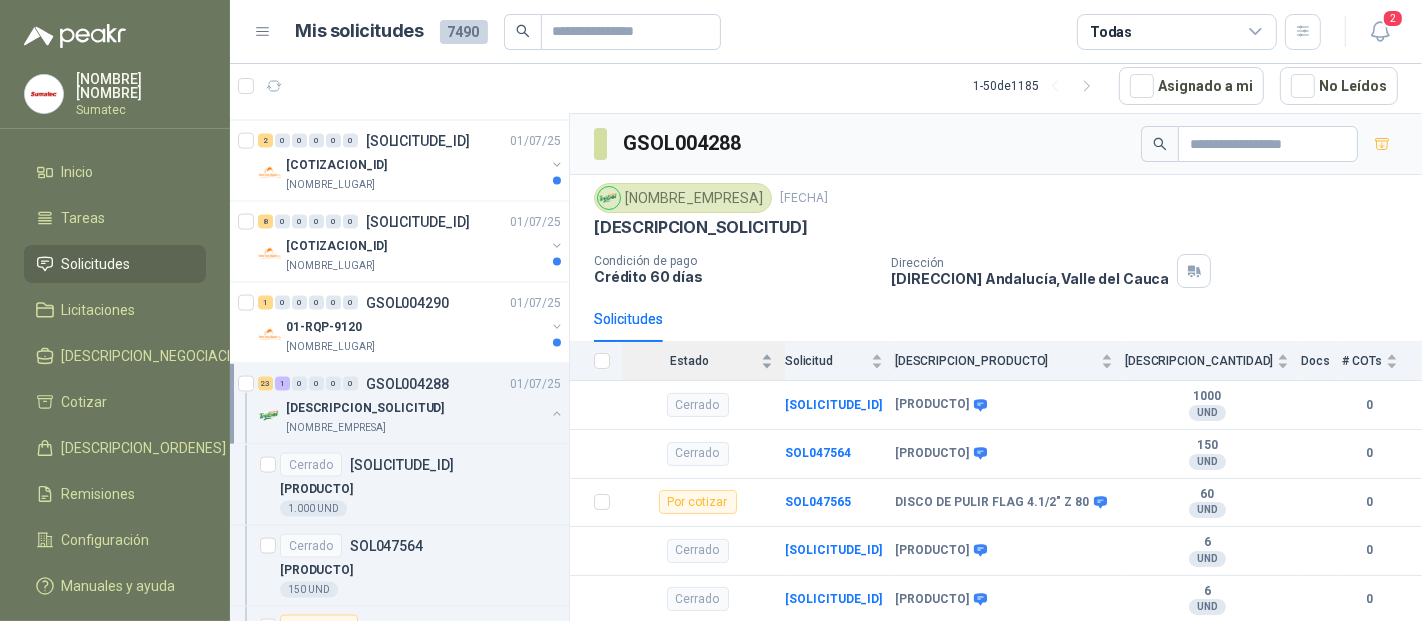 click on "Estado" at bounding box center [697, 361] 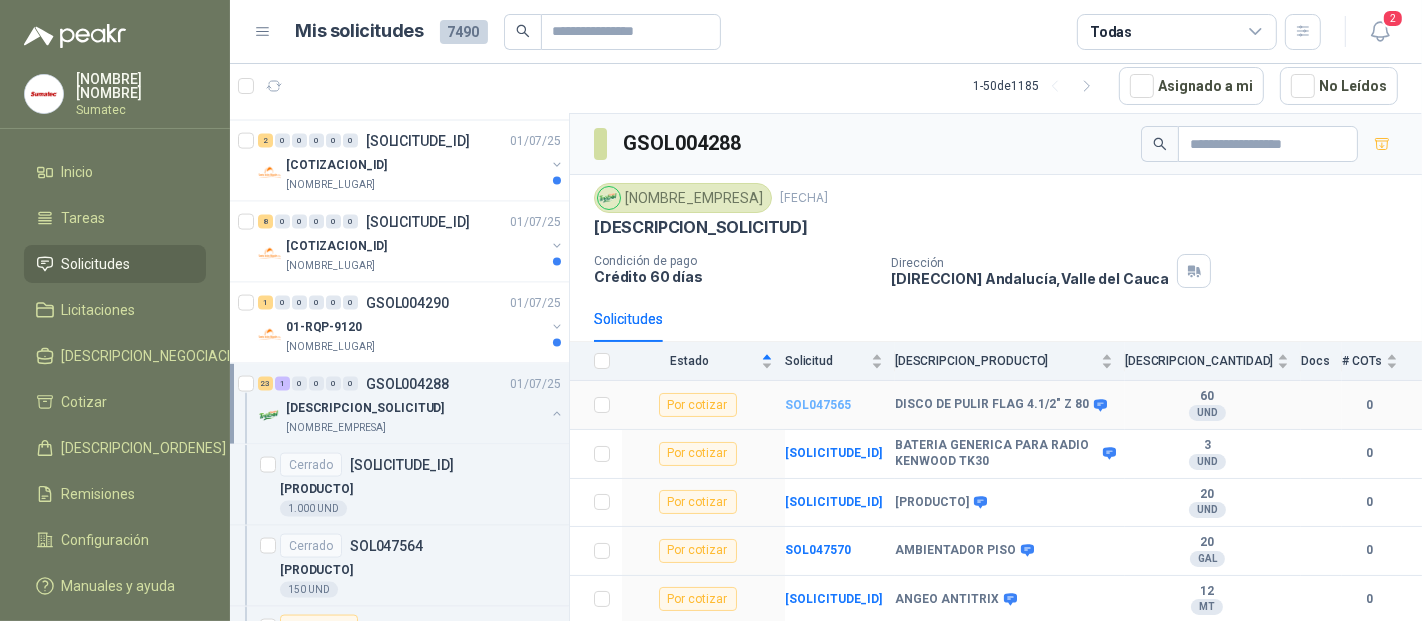 click on "SOL047565" at bounding box center (818, 405) 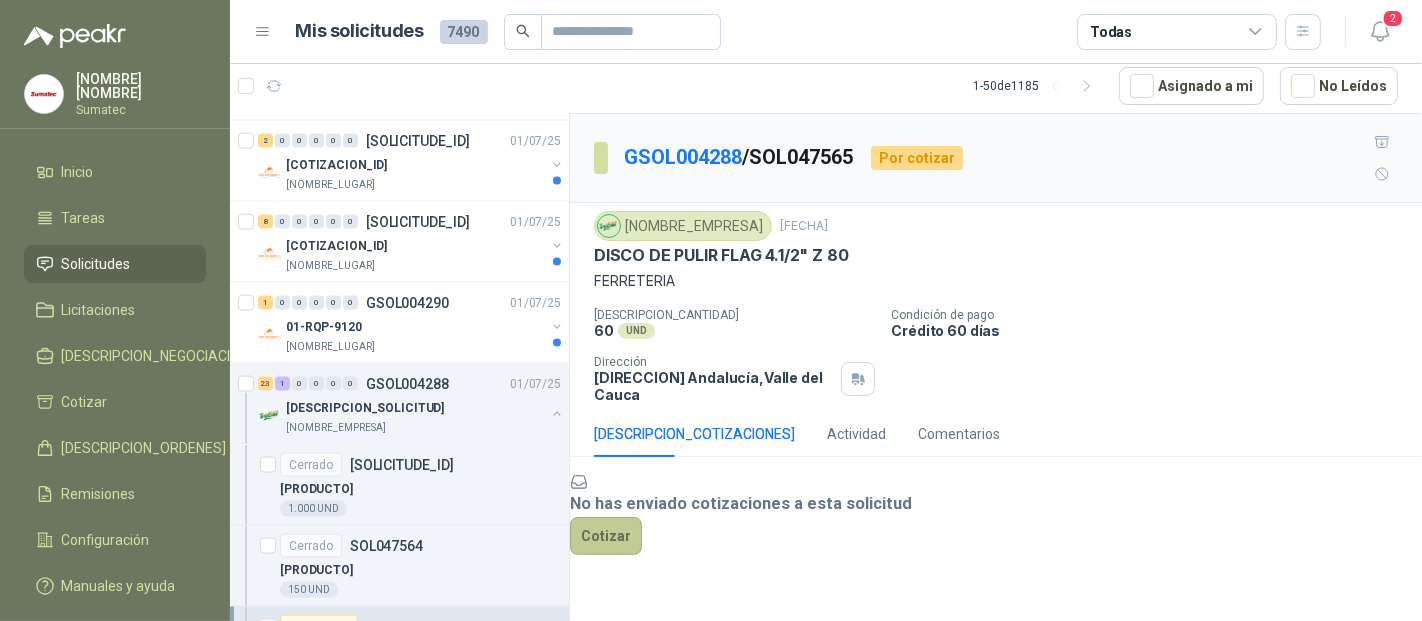 click on "Cotizar" at bounding box center (606, 536) 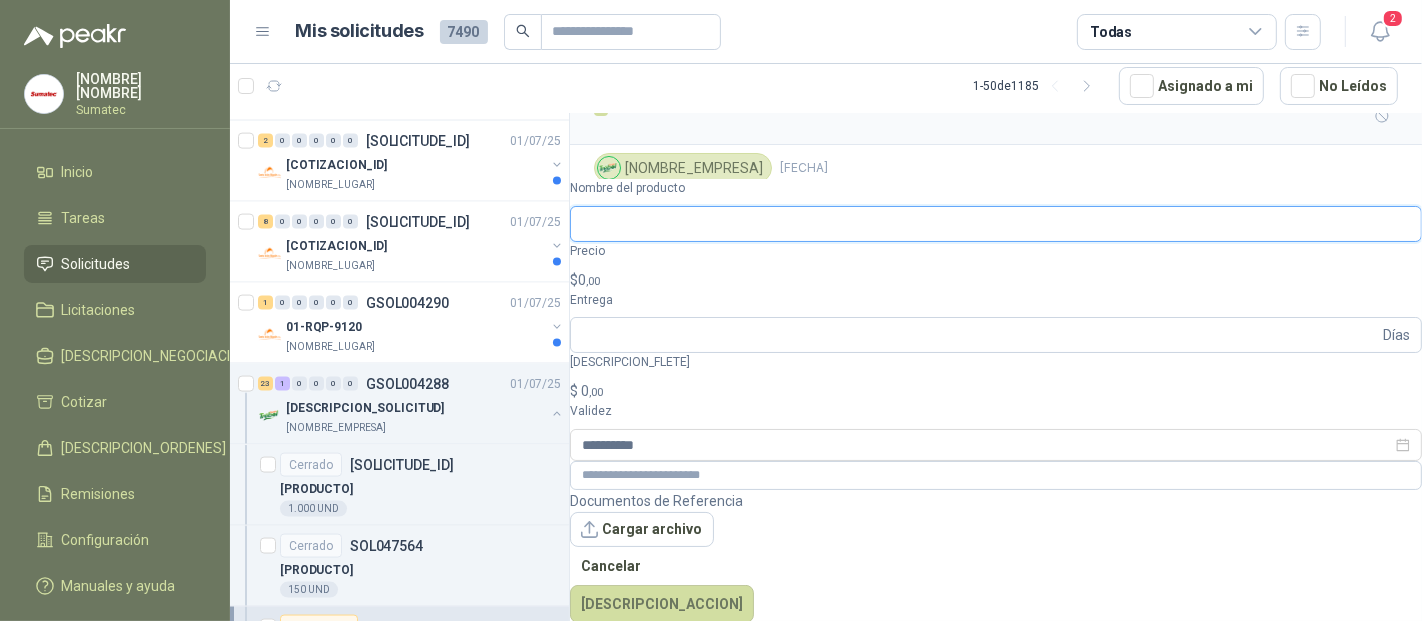 click on "Nombre del producto" at bounding box center [996, 224] 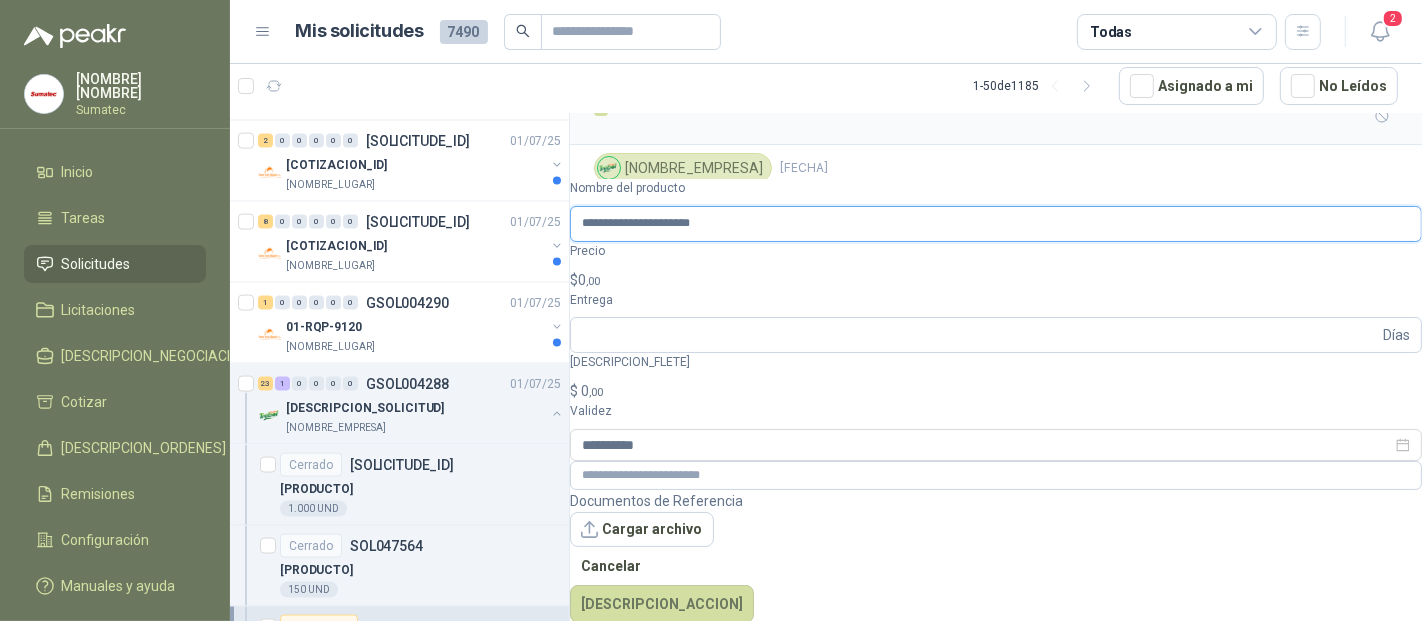 type on "**********" 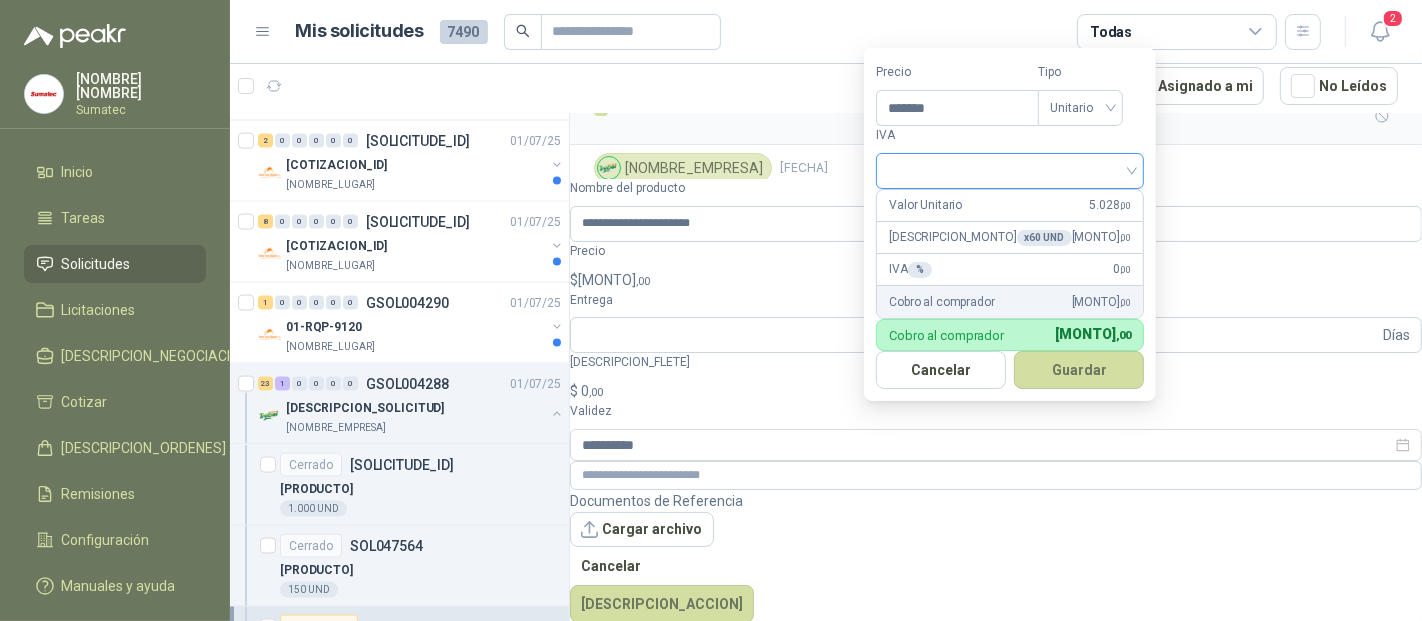 click at bounding box center [1010, 171] 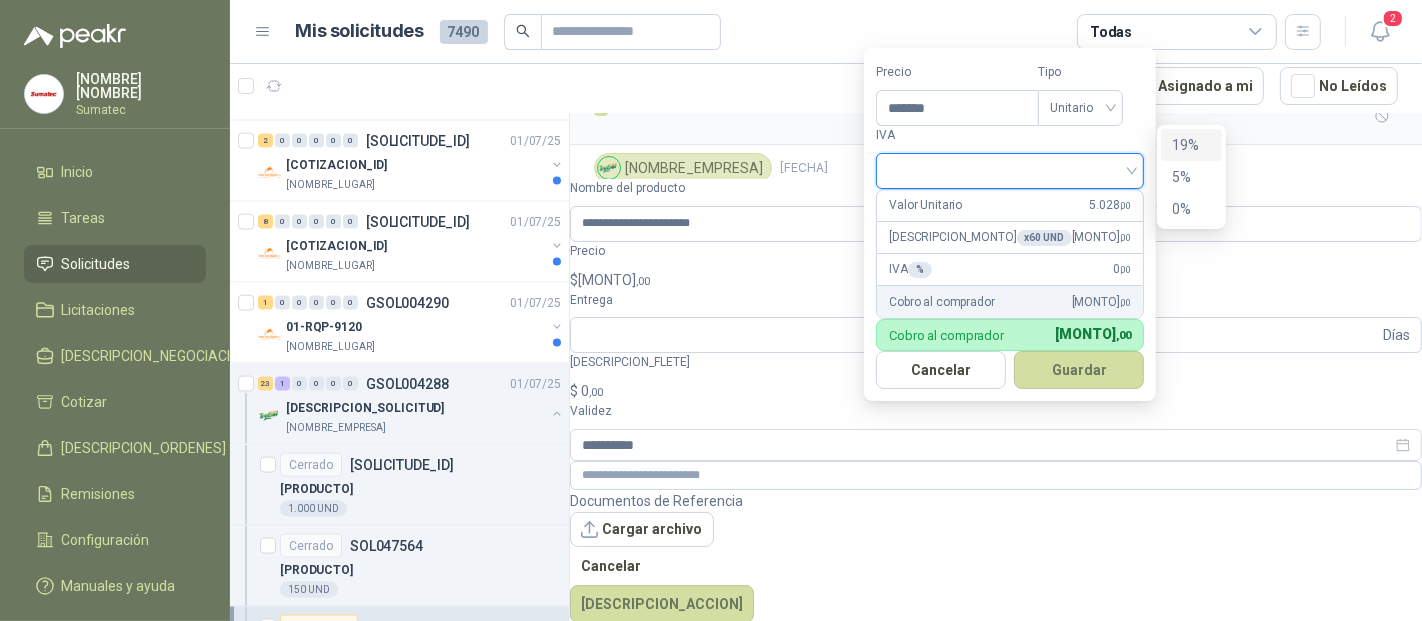 click on "19%" at bounding box center (1191, 145) 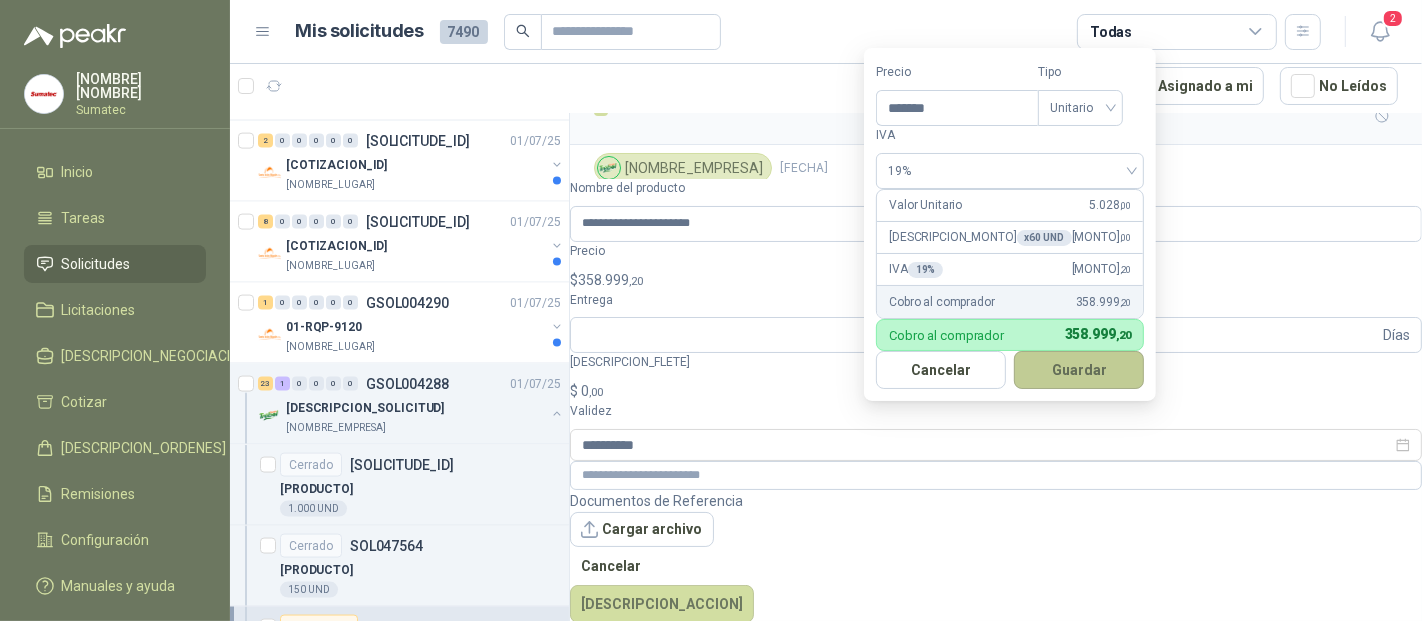click on "Guardar" at bounding box center (1079, 370) 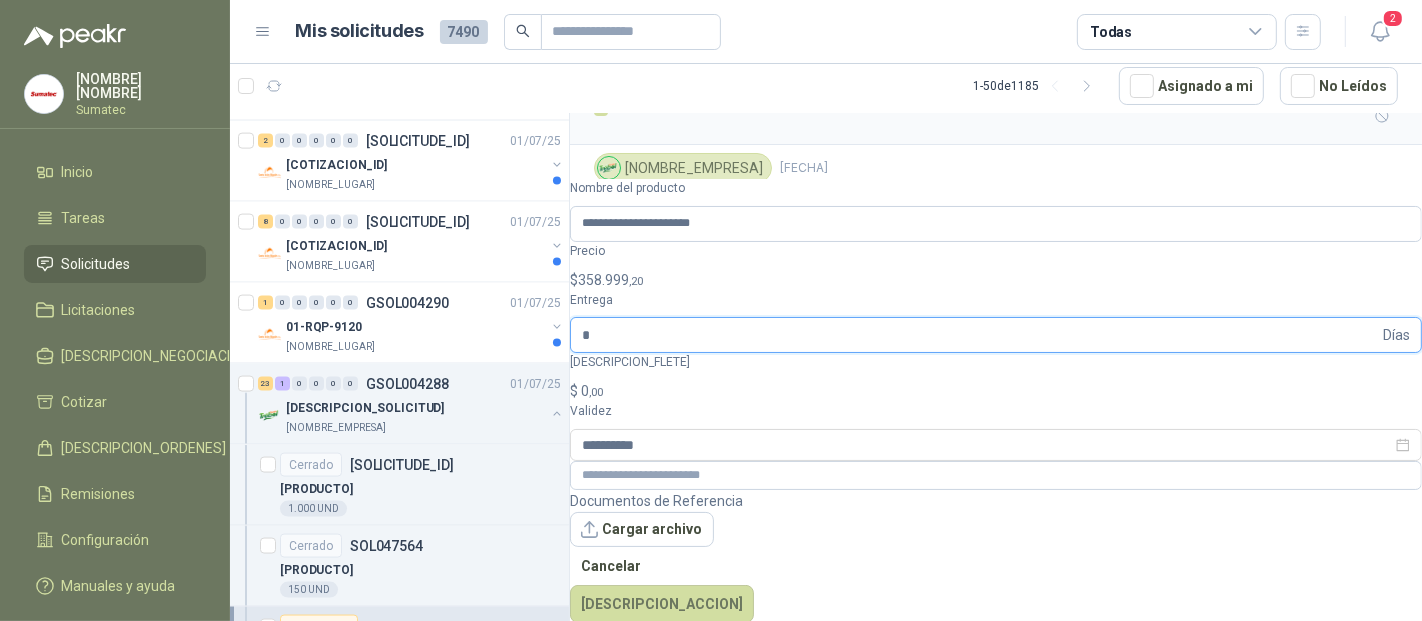 type on "*" 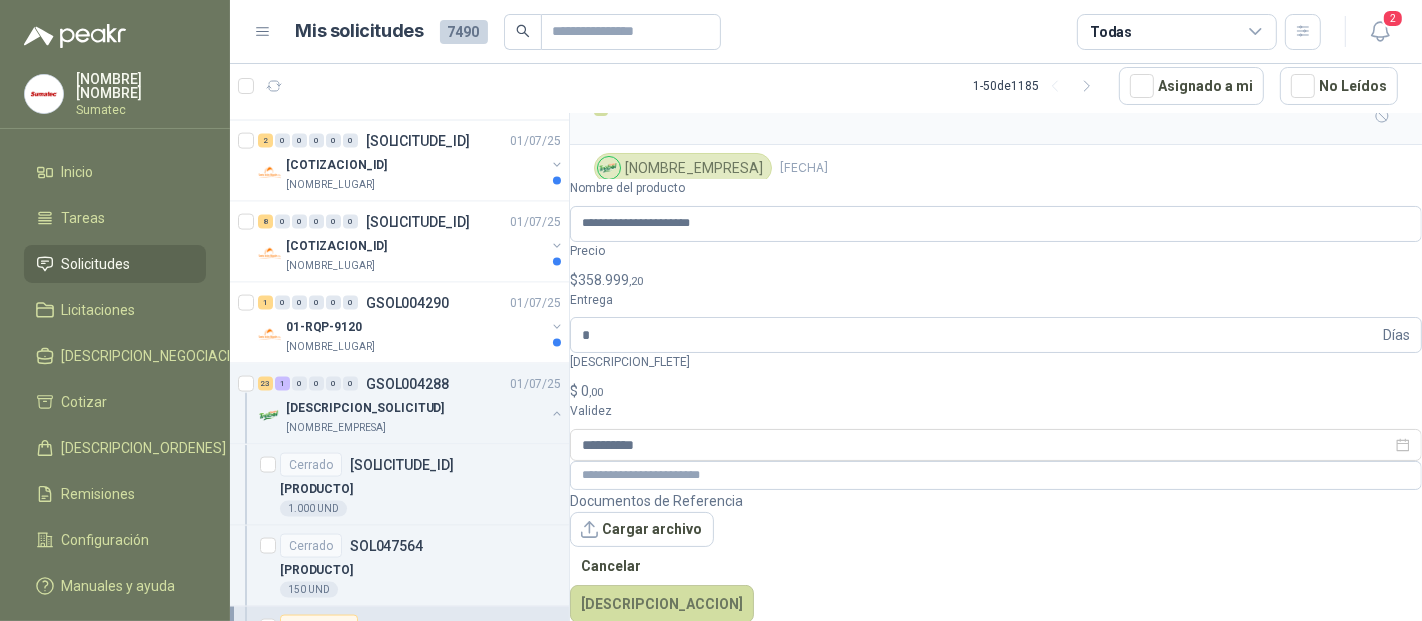 click on ",00" at bounding box center (596, 392) 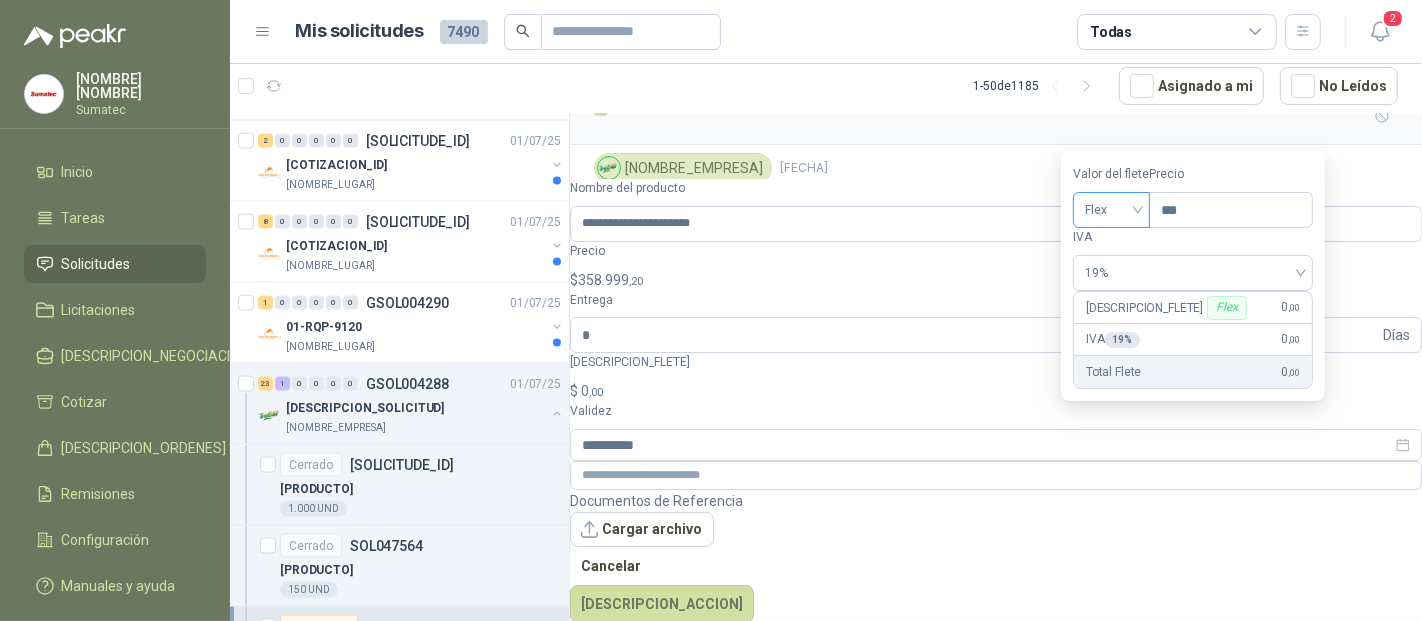 click on "Flex" at bounding box center (1111, 210) 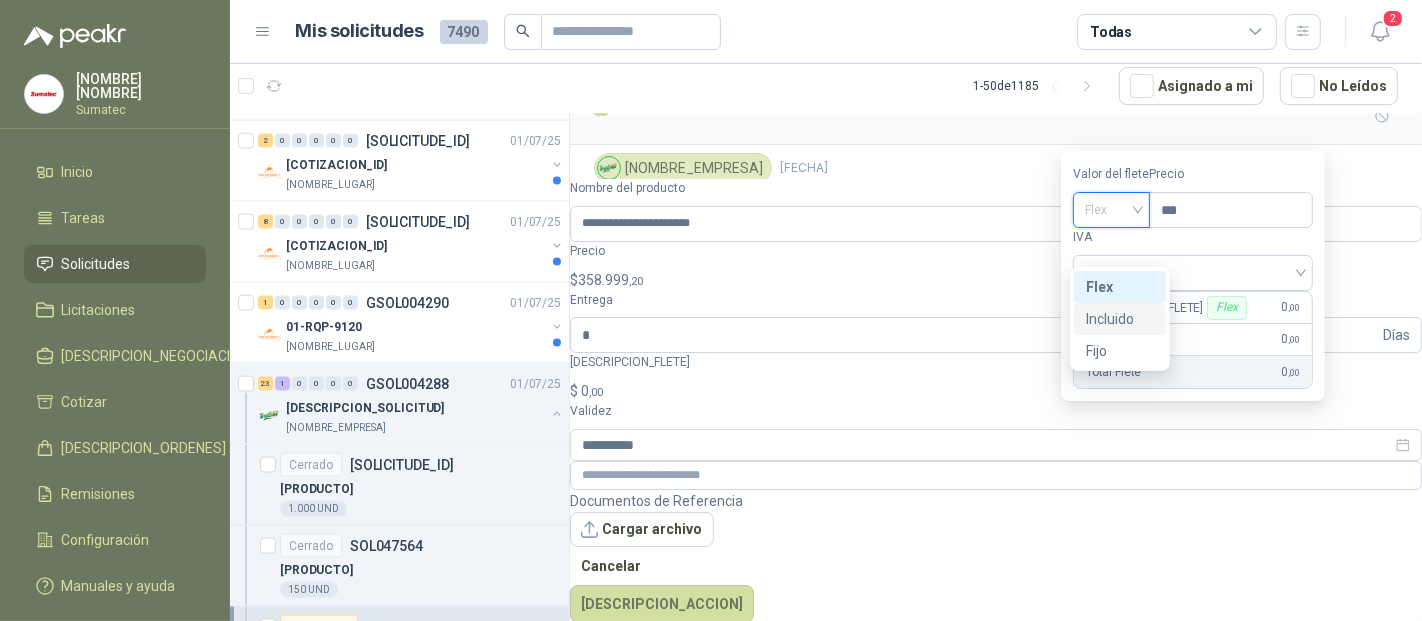 click on "Incluido" at bounding box center [0, 0] 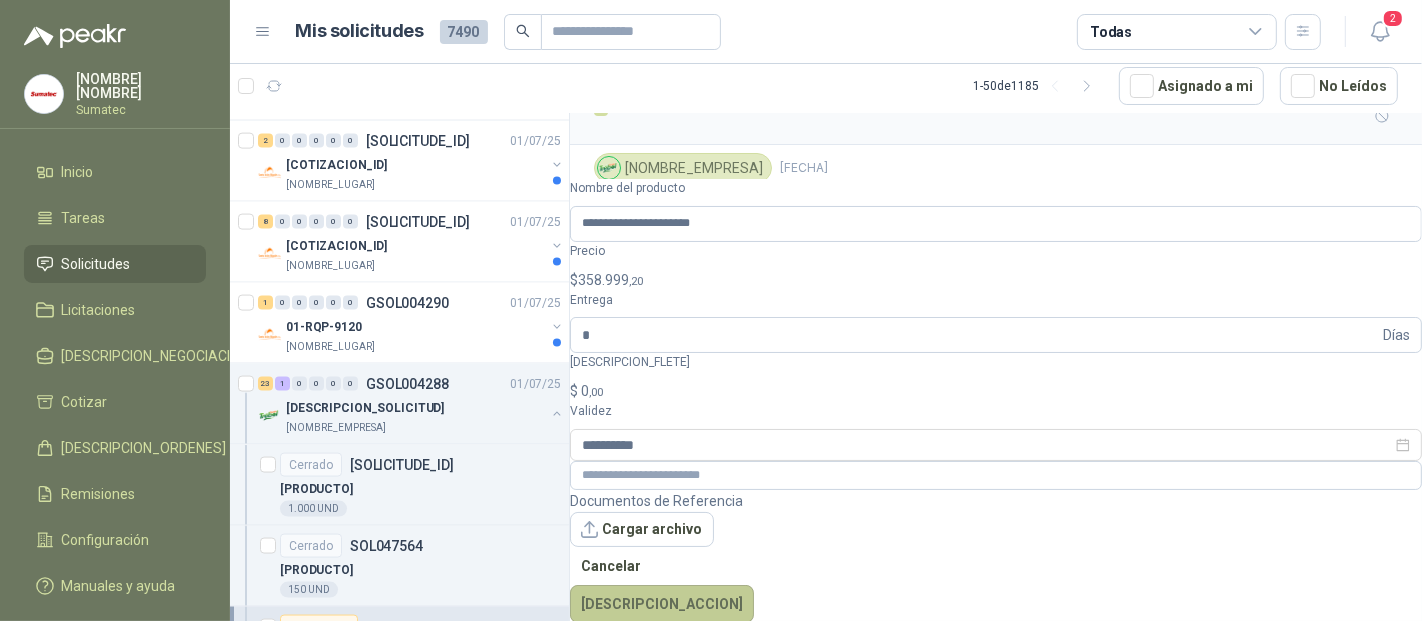 click on "[DESCRIPCION_ACCION]" at bounding box center [662, 604] 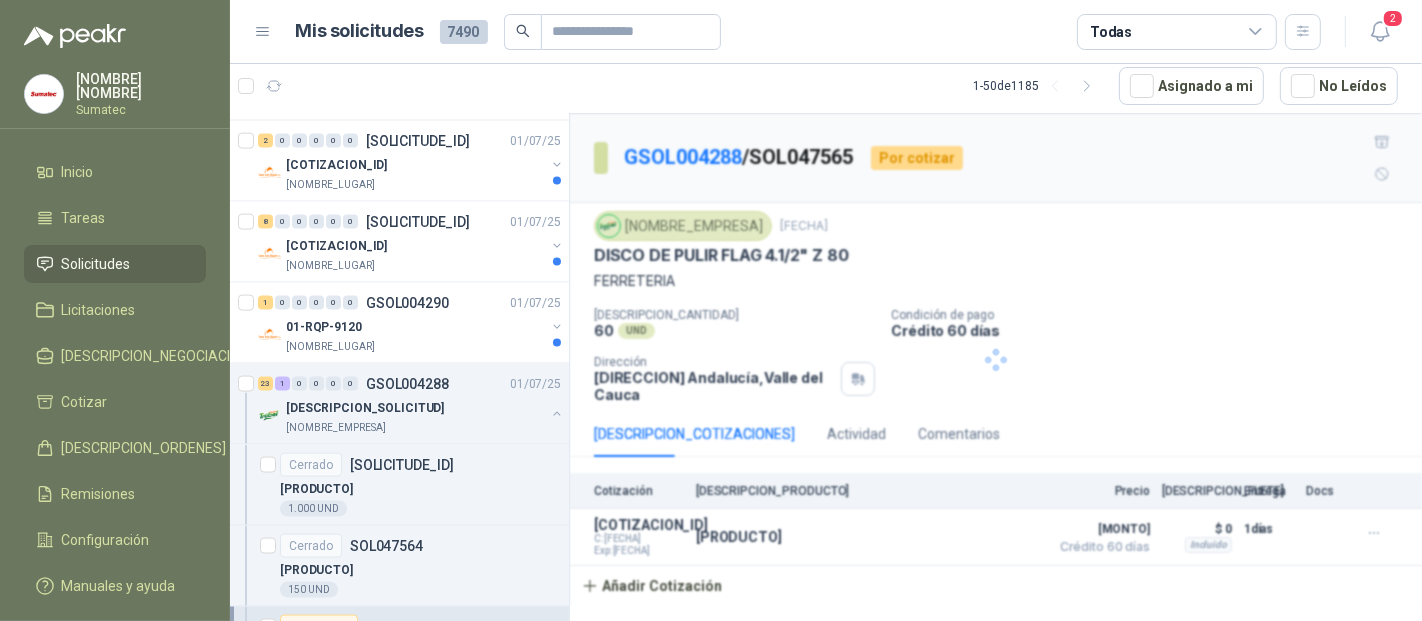 scroll, scrollTop: 0, scrollLeft: 0, axis: both 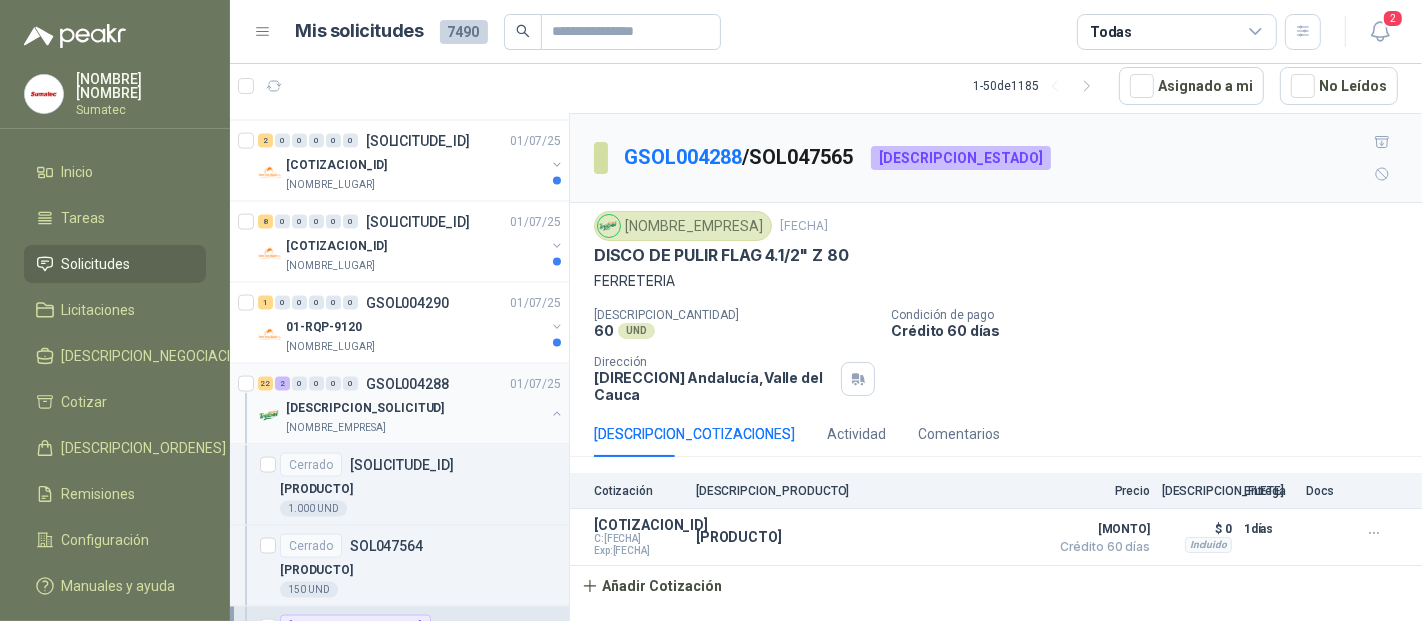 click on "[CANTIDAD] [CANTIDAD] [SOLICITUDE_ID] [FECHA]" at bounding box center [411, 384] 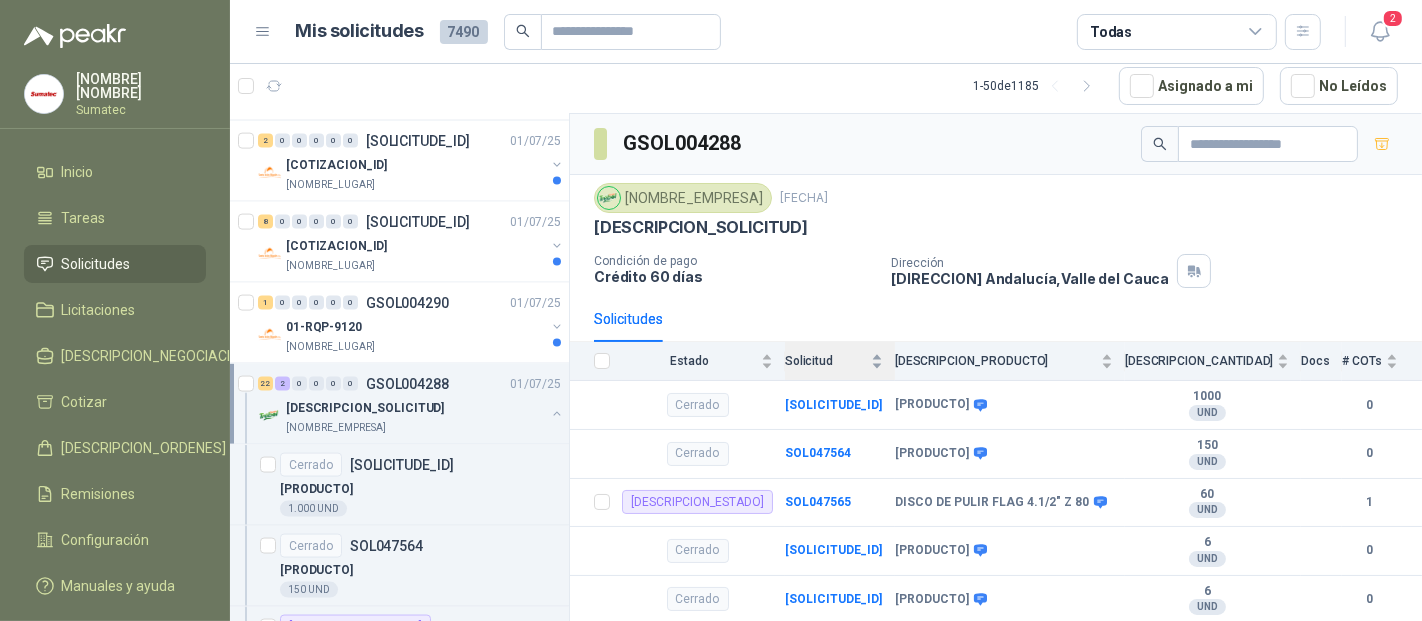 click on "Solicitud" at bounding box center (826, 361) 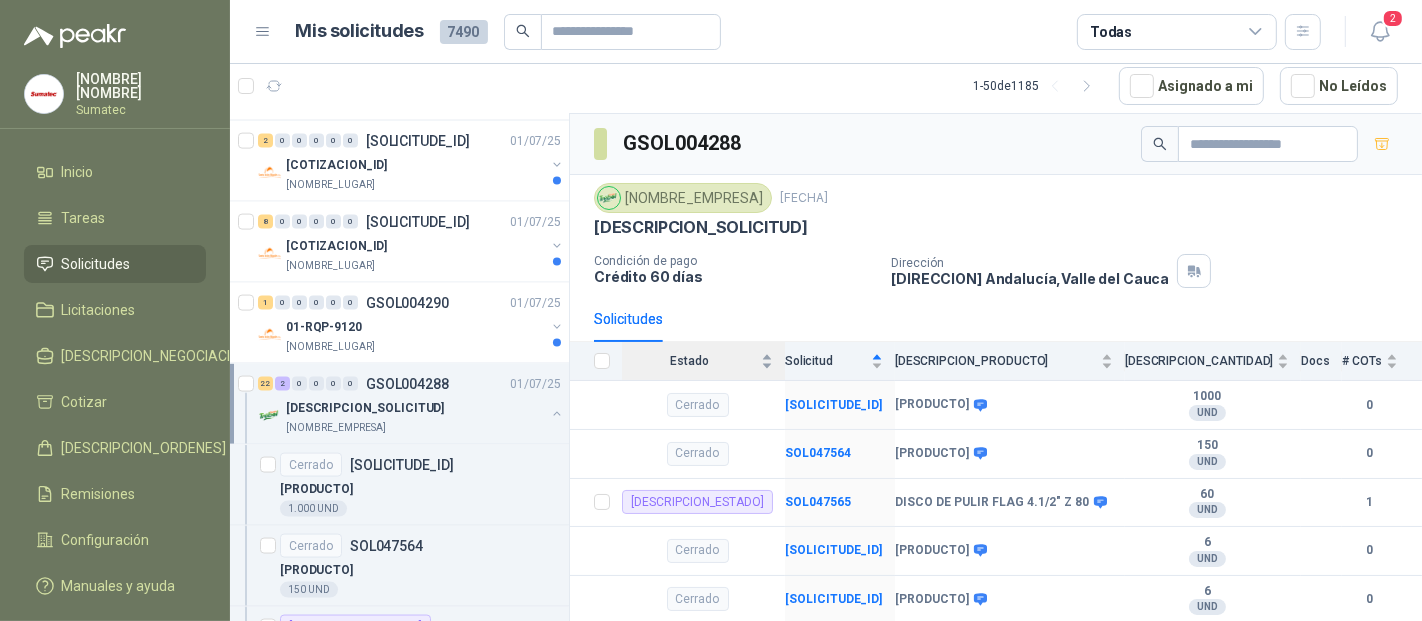 click on "Estado" at bounding box center (689, 361) 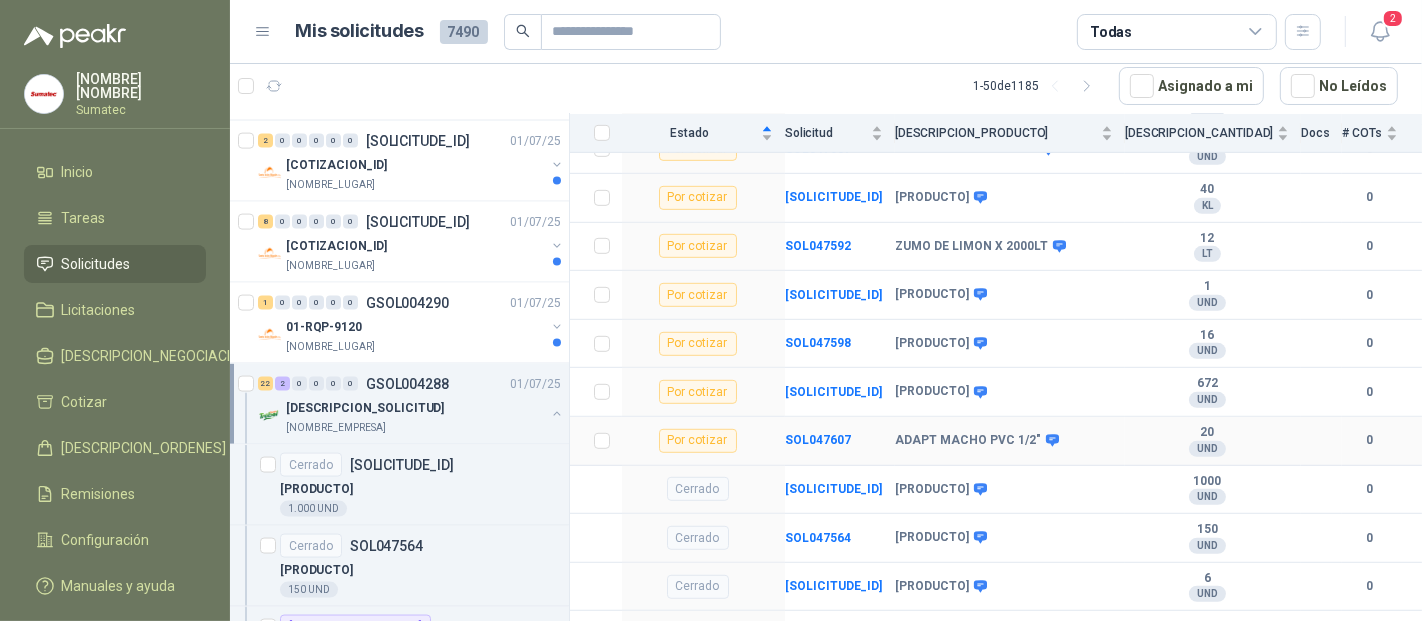 scroll, scrollTop: 888, scrollLeft: 0, axis: vertical 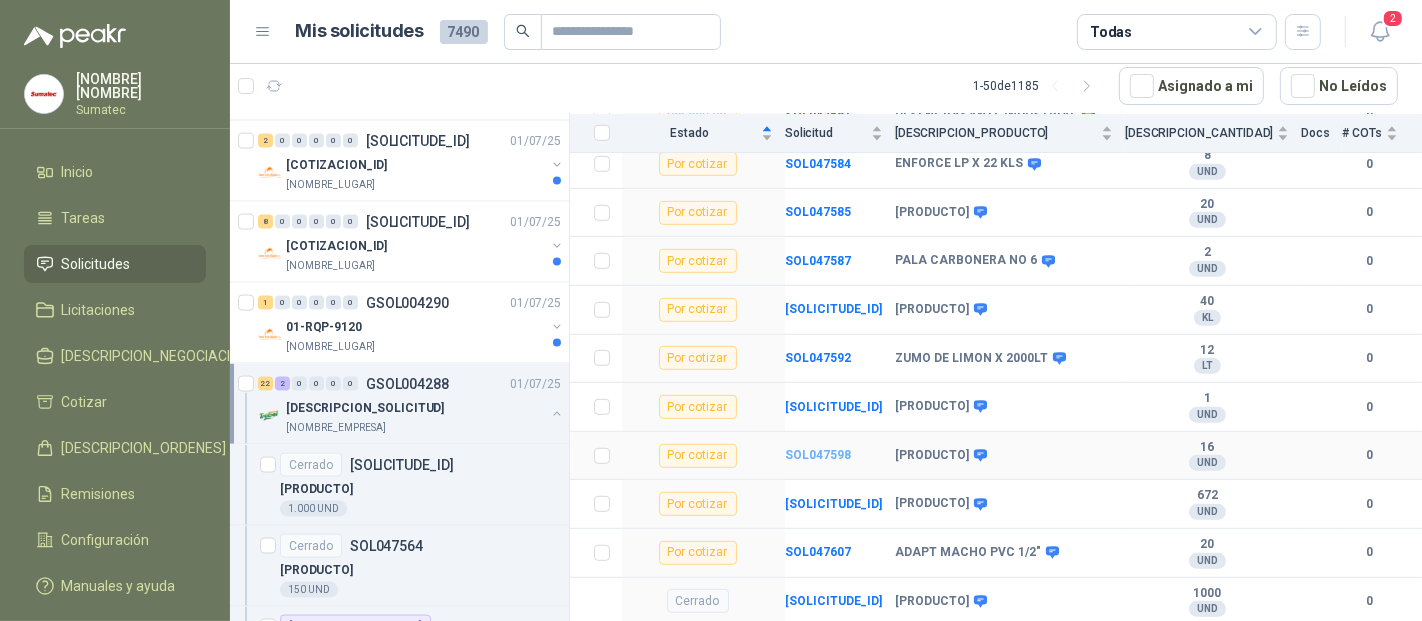 click on "SOL047598" at bounding box center [818, 455] 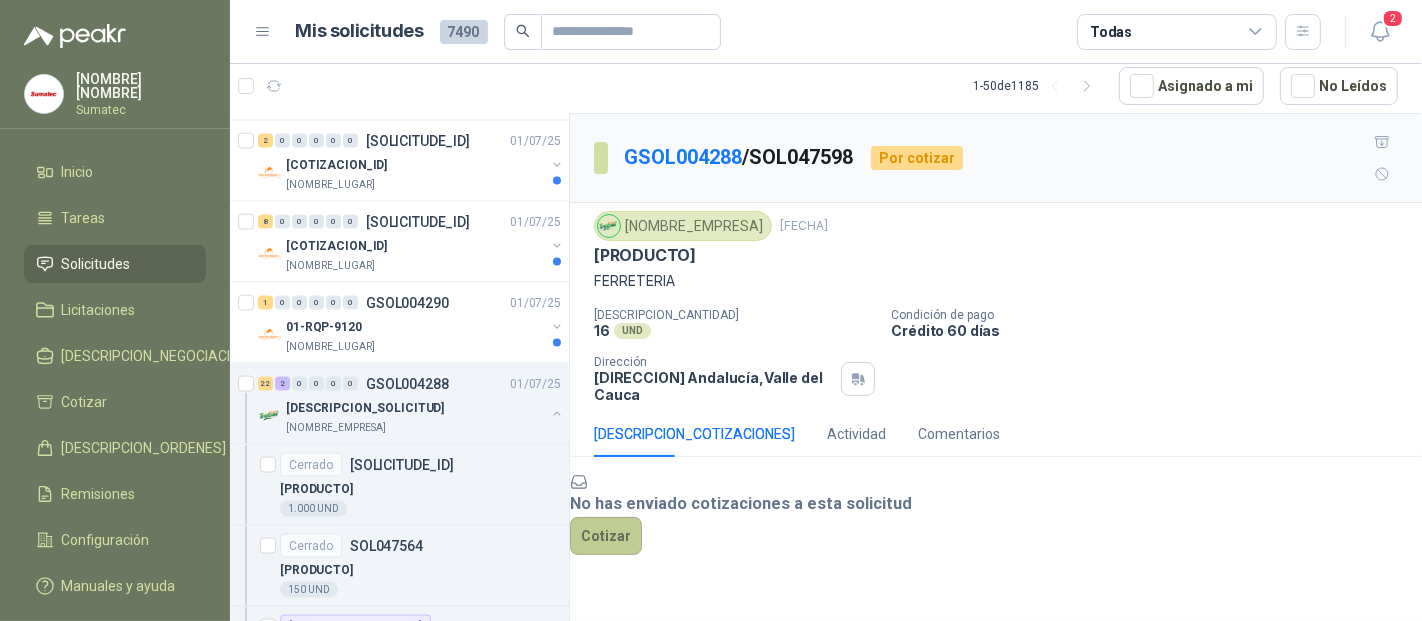 click on "Cotizar" at bounding box center (606, 536) 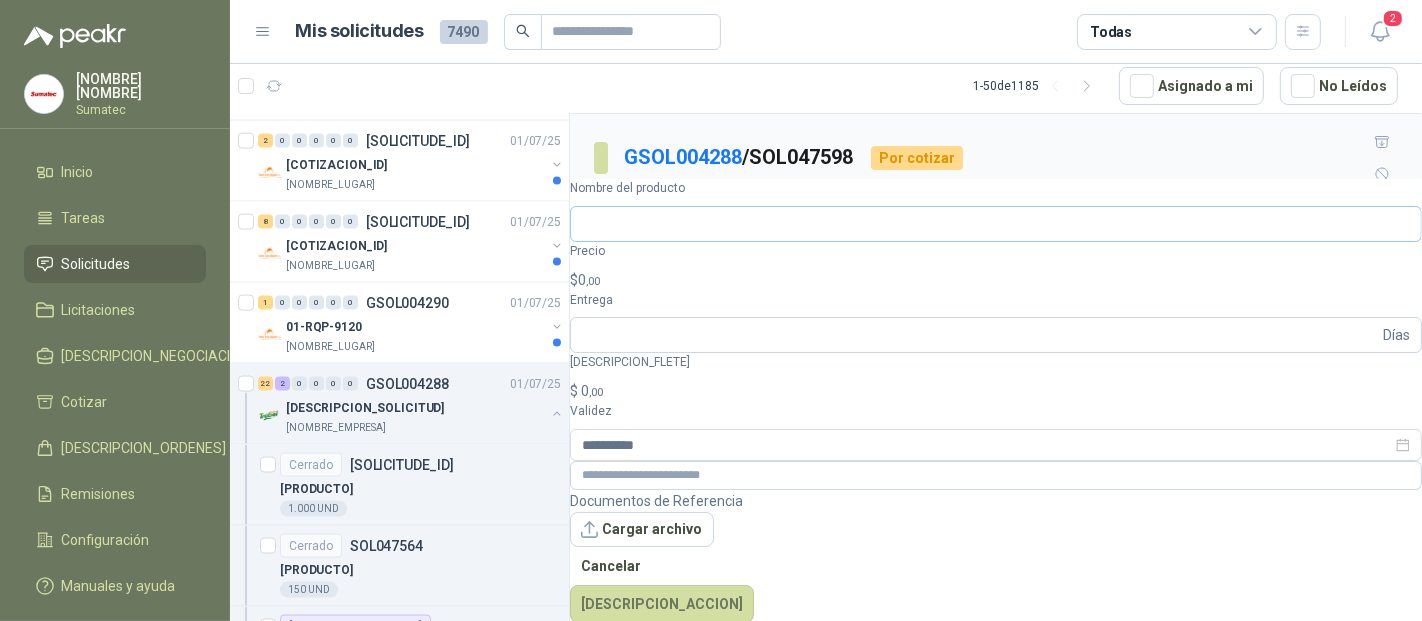 click on "[DESCRIPCION_PRODUCTO] [DESCRIPCION_MONTO] [DESCRIPCION_ENTREGA] [DESCRIPCION_FLETE] [DESCRIPCION_VALIDEZ] [DESCRIPCION_DOCUMENTOS] [DESCRIPCION_ACCION] [DESCRIPCION_ACCION]" at bounding box center (996, 401) 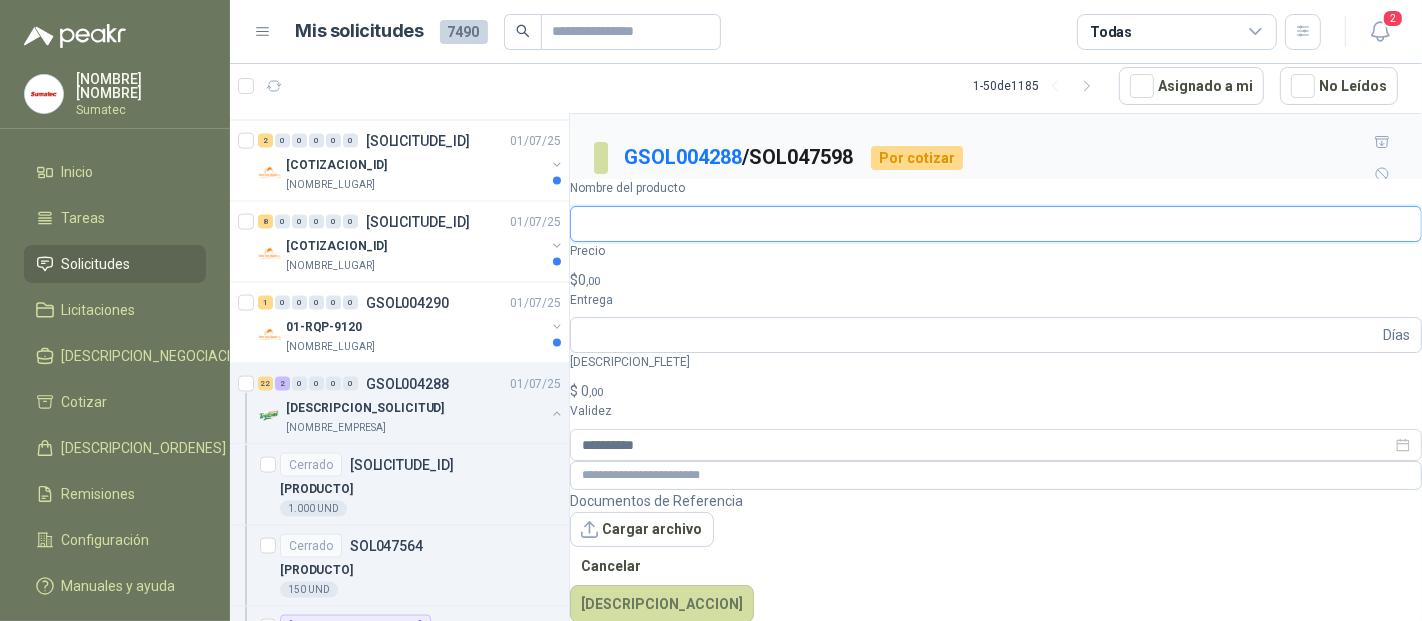click on "Nombre del producto" at bounding box center (996, 224) 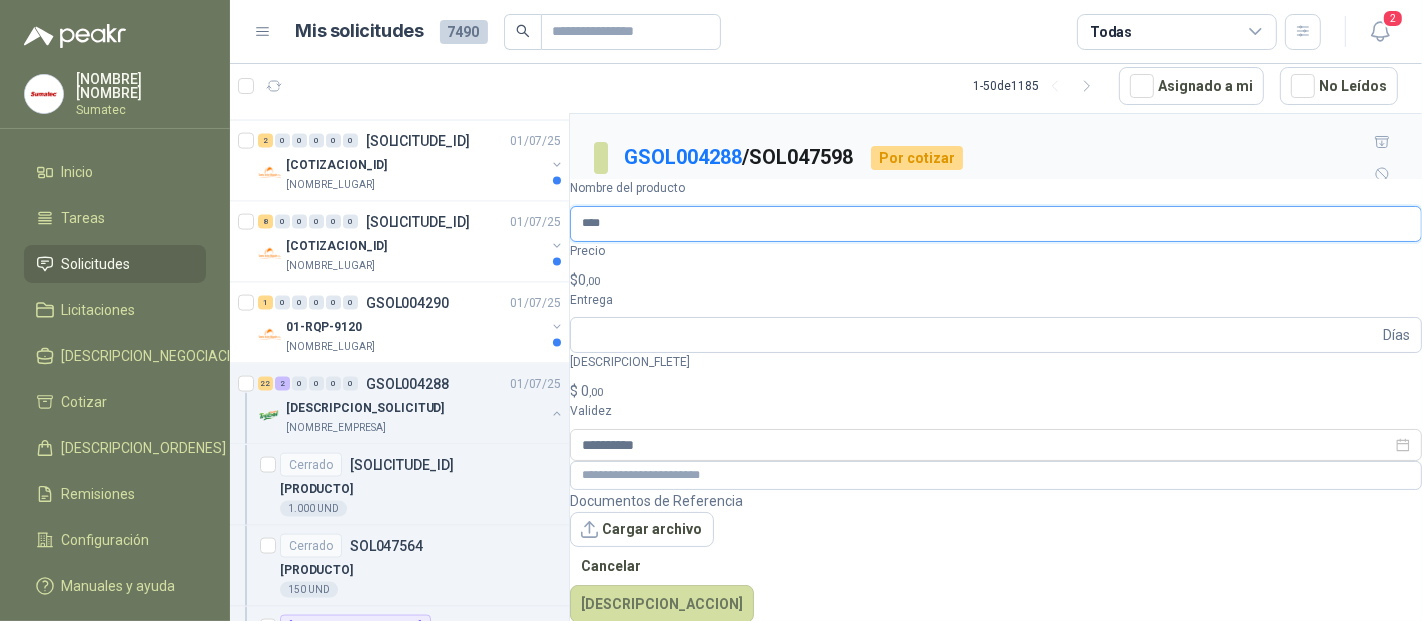 type on "****" 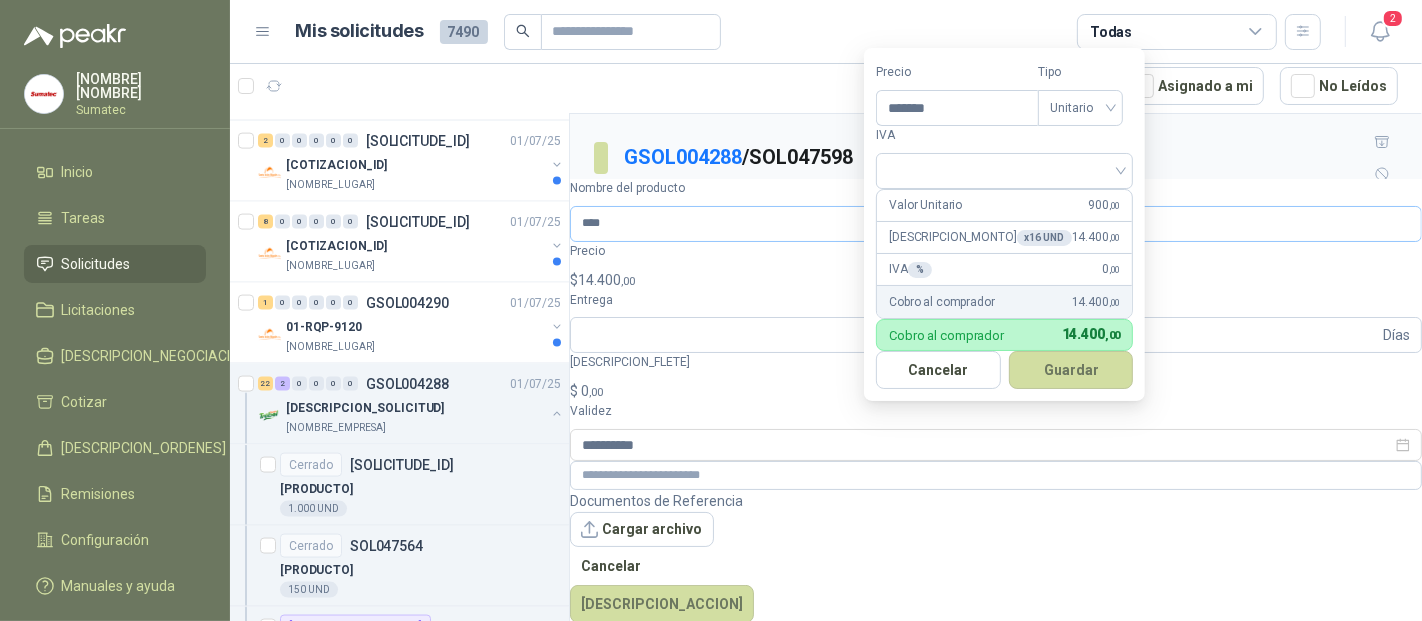 type on "*******" 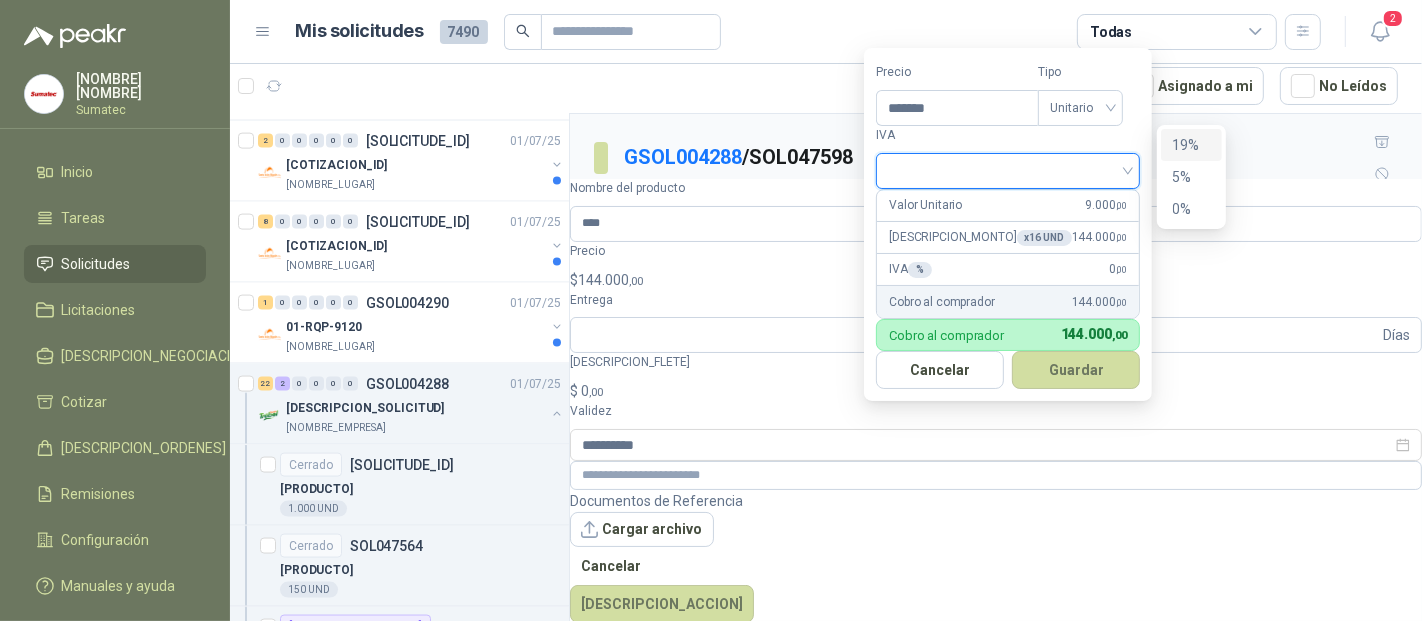 click on "19%" at bounding box center (1191, 145) 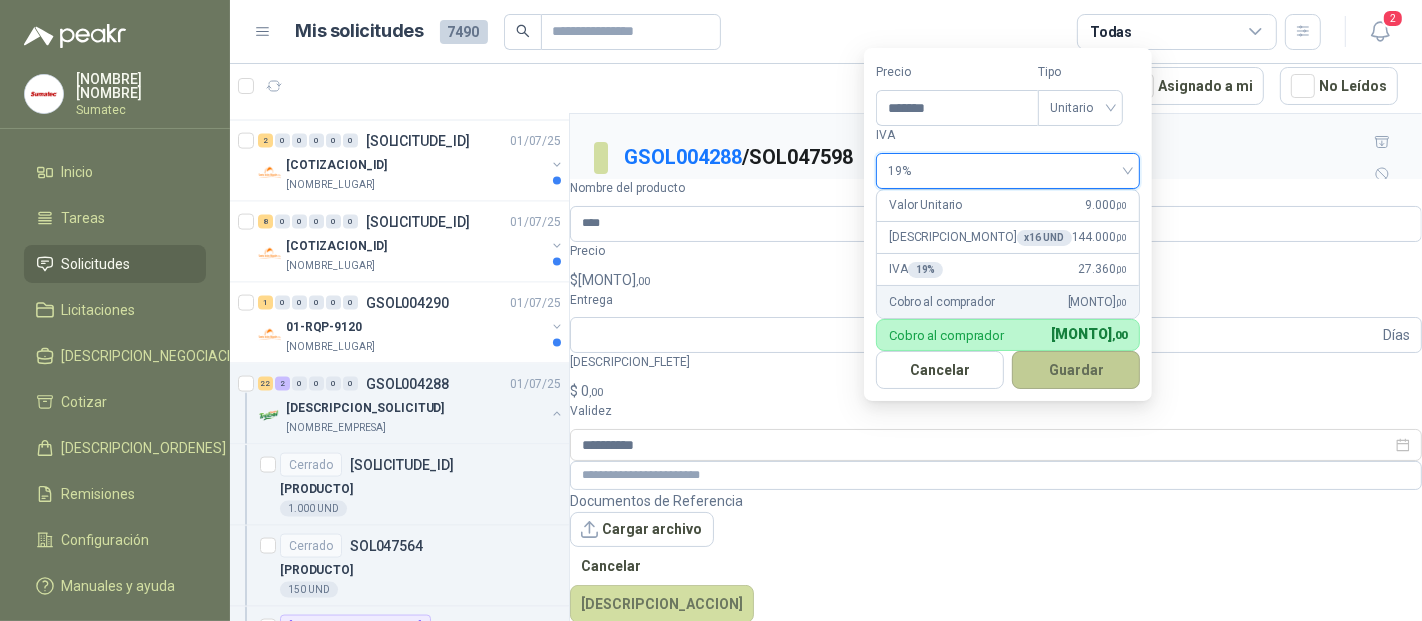 click on "Guardar" at bounding box center [1076, 370] 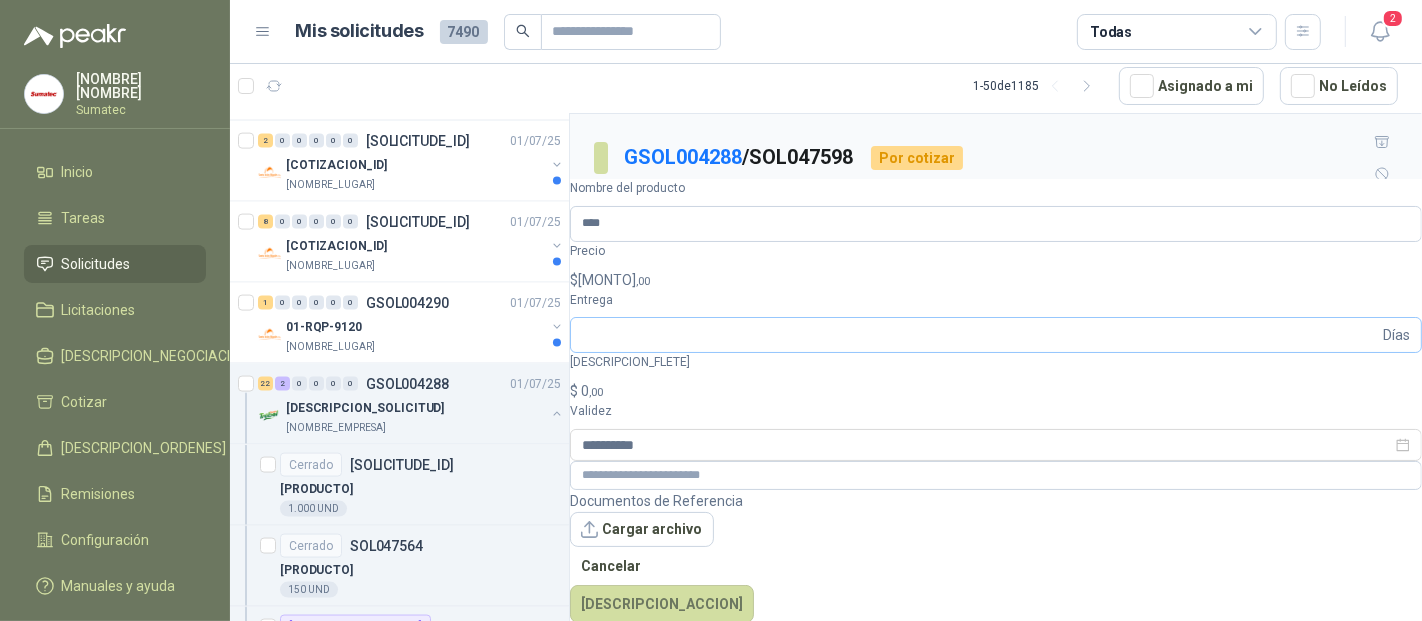 click on "Días" at bounding box center (996, 335) 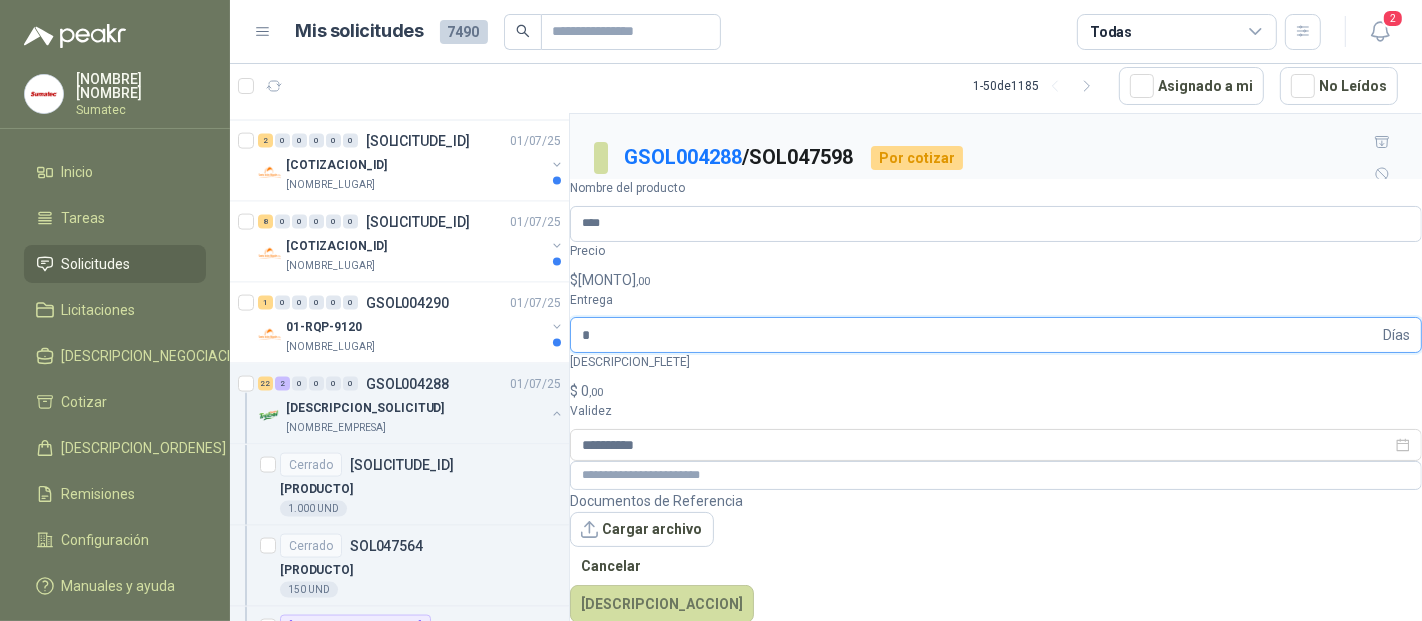 type on "*" 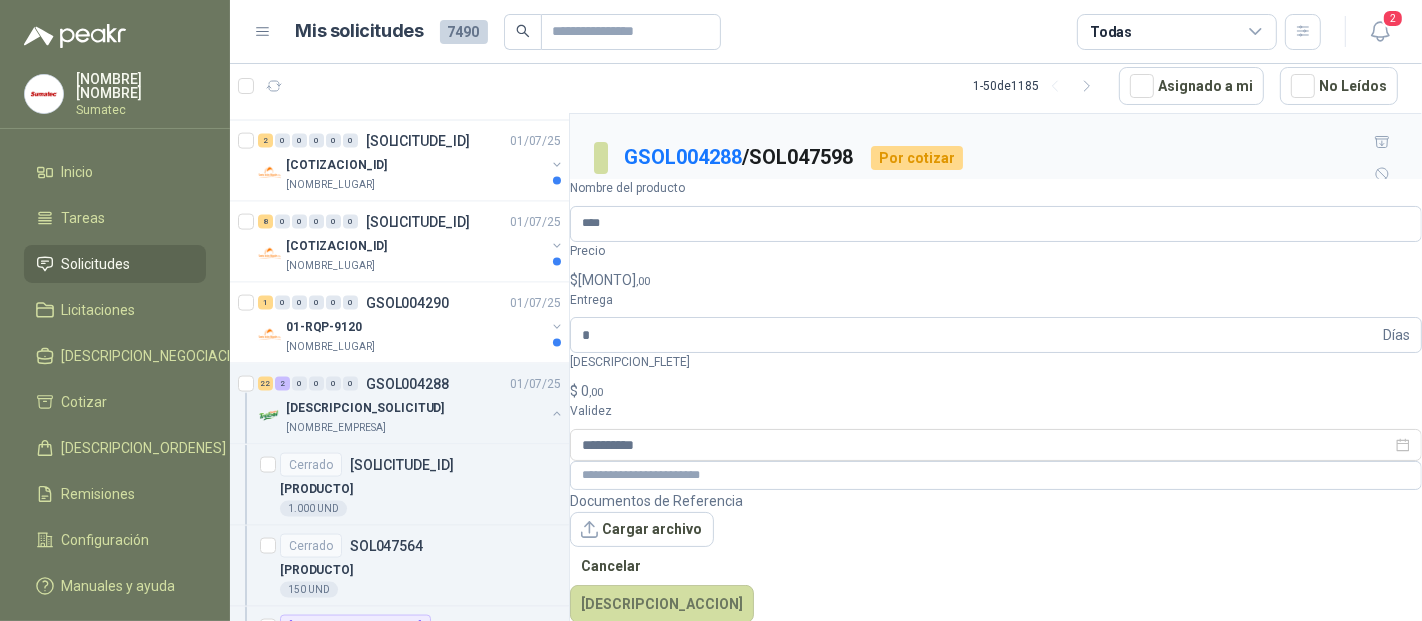 click on "[MONTO]" at bounding box center [996, 391] 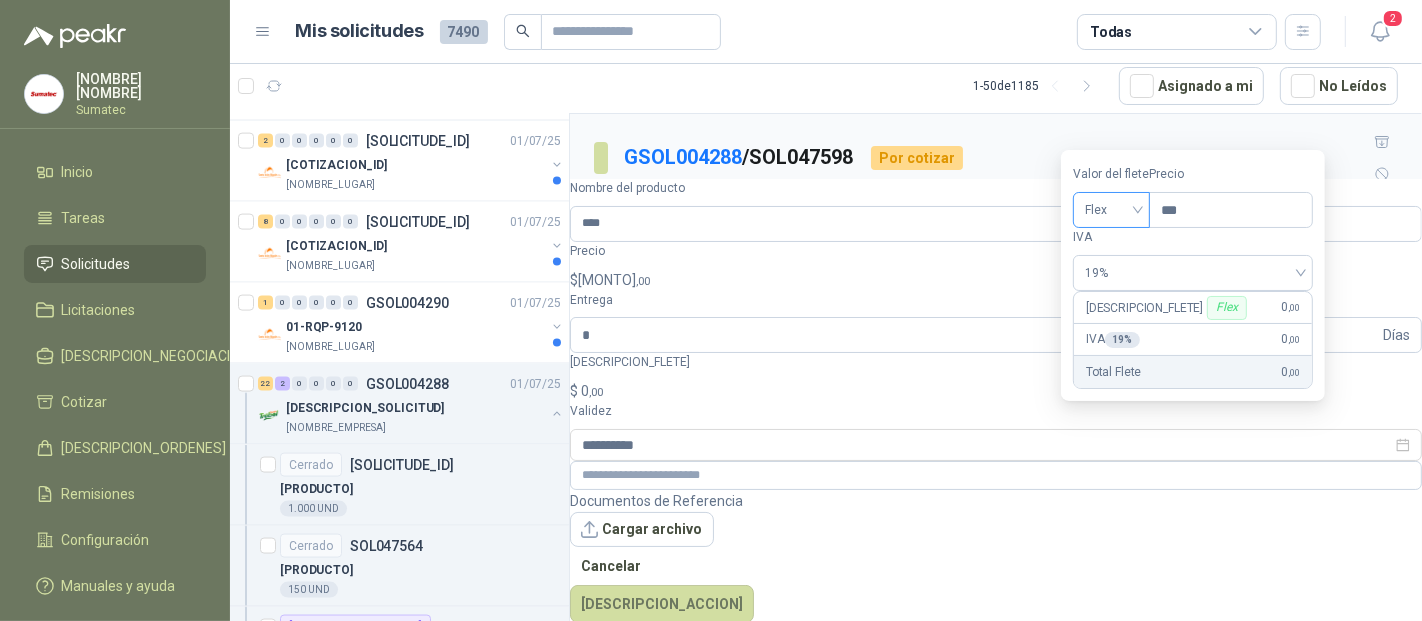 click on "Flex" at bounding box center [1111, 210] 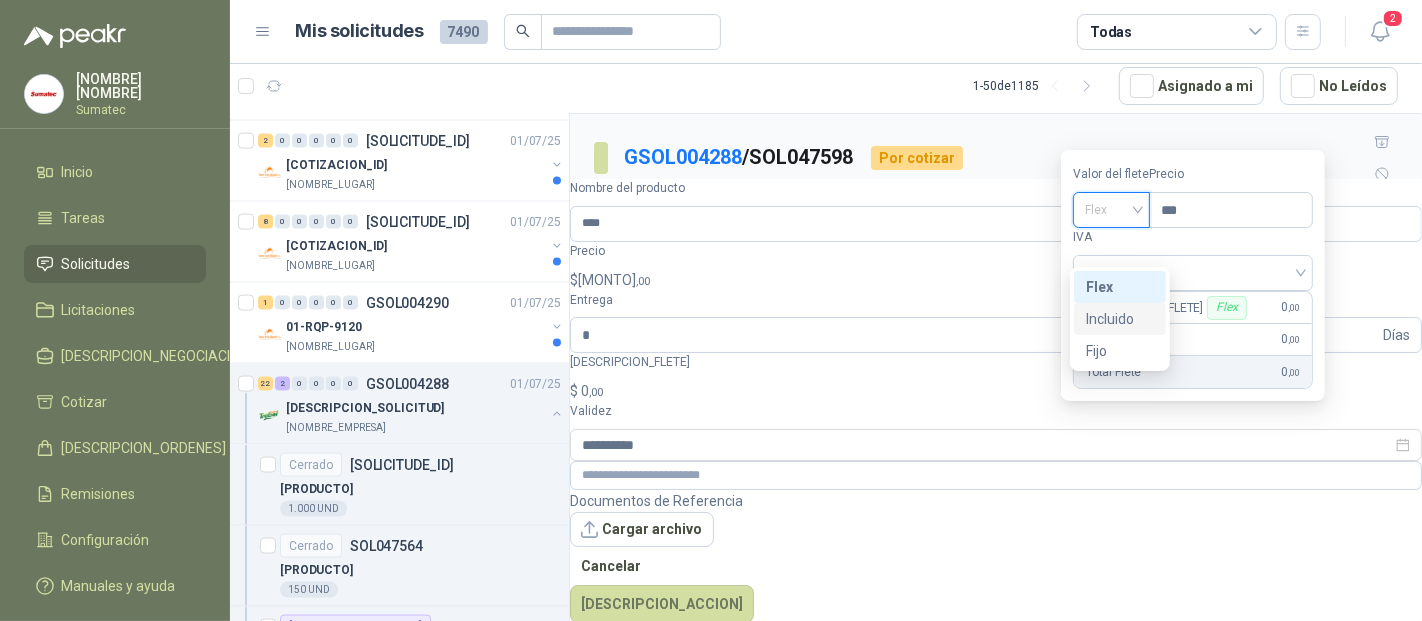 click on "Incluido" at bounding box center [1120, 319] 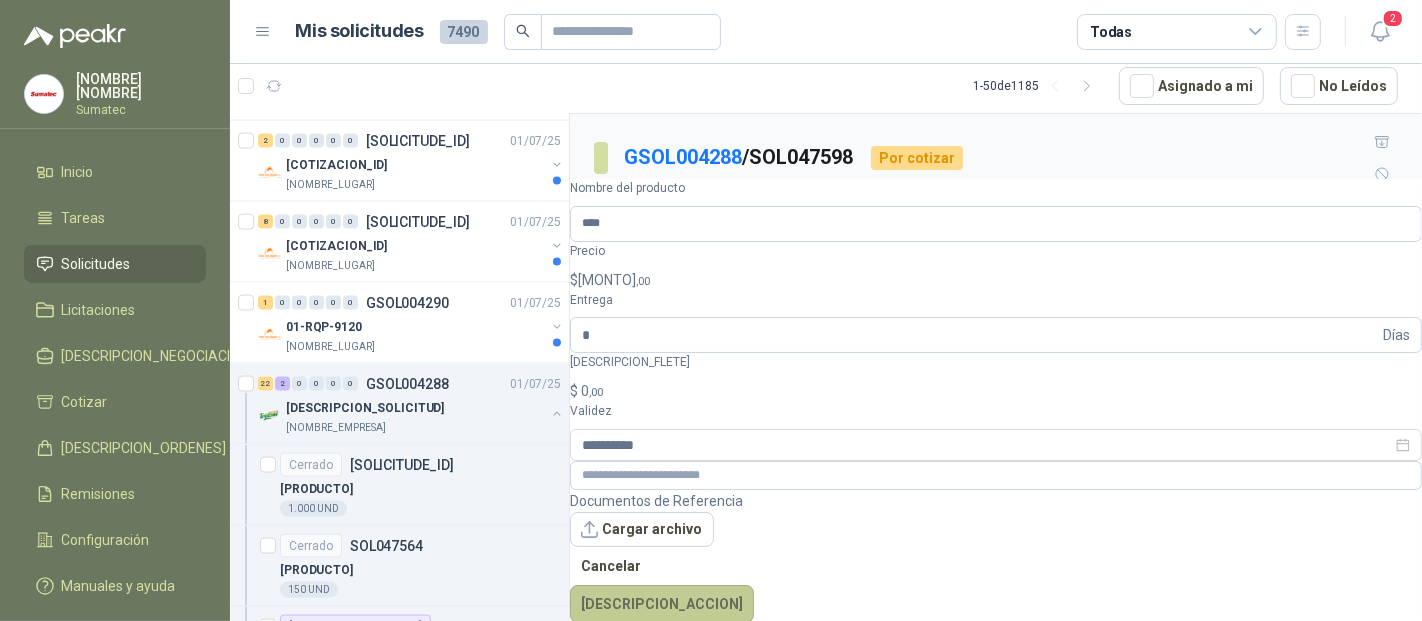 click on "[DESCRIPCION_ACCION]" at bounding box center (662, 604) 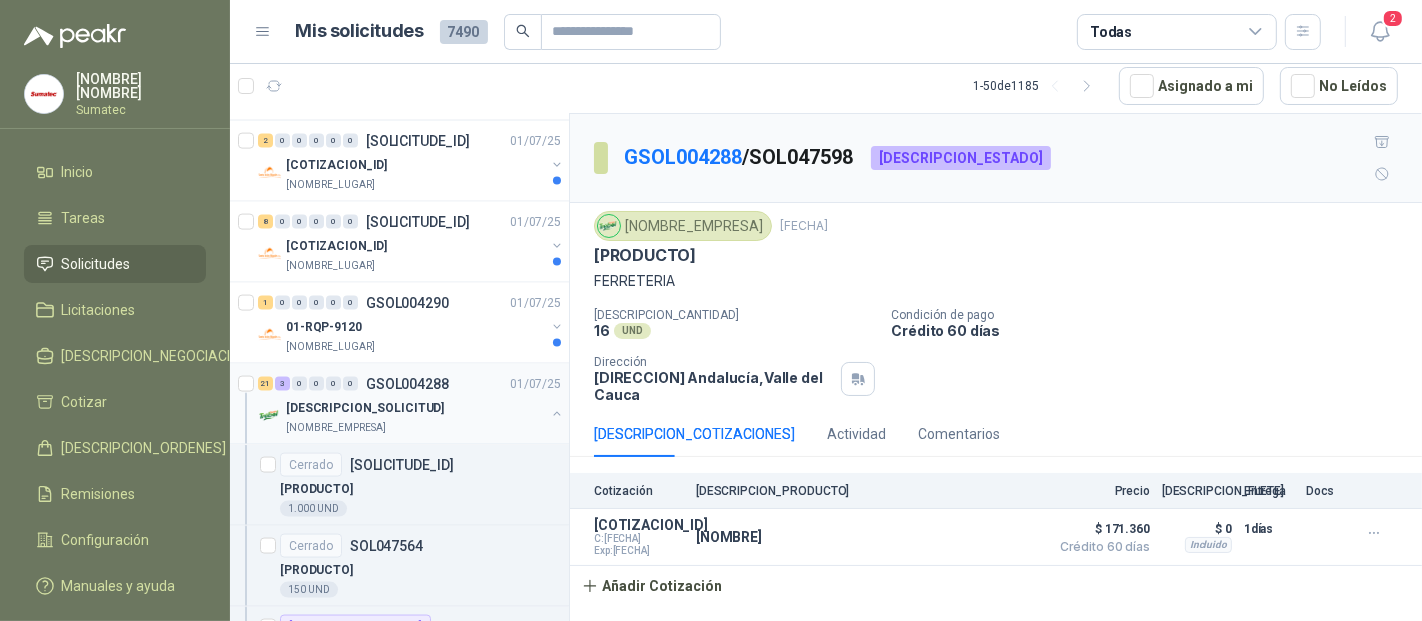 click on "[DESCRIPCION_SOLICITUD]" at bounding box center (365, 408) 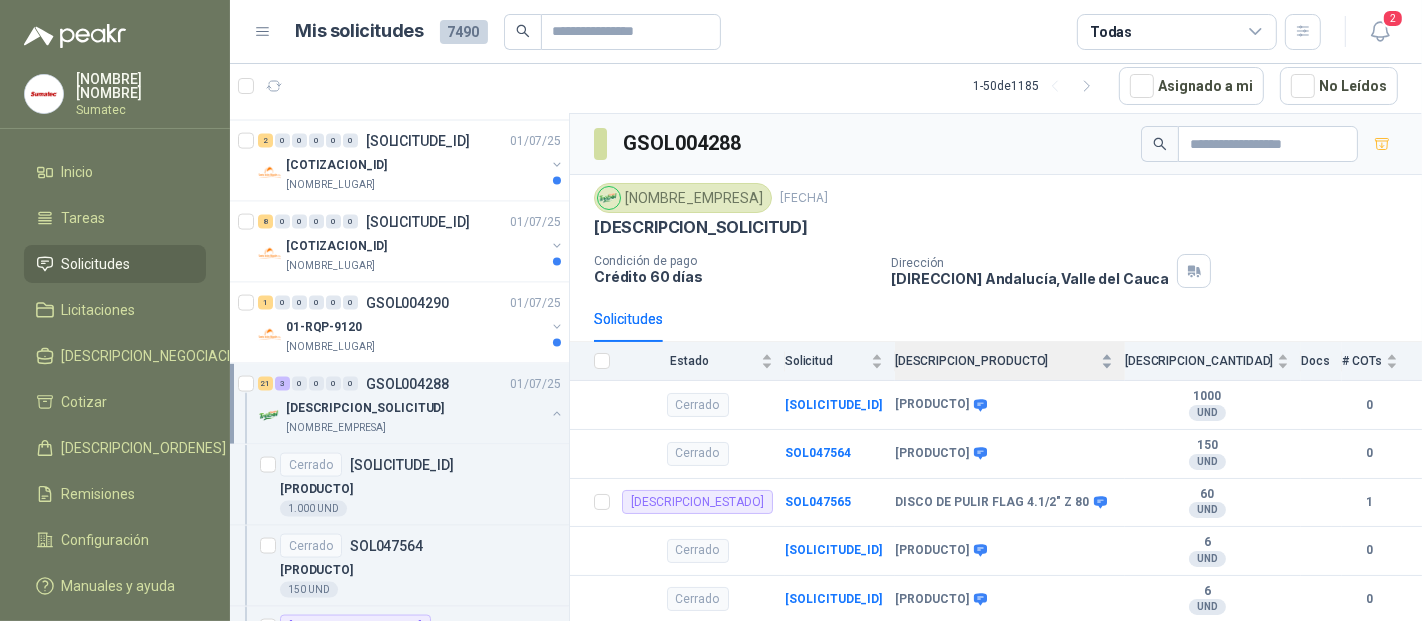click on "[DESCRIPCION_PRODUCTO]" at bounding box center (996, 361) 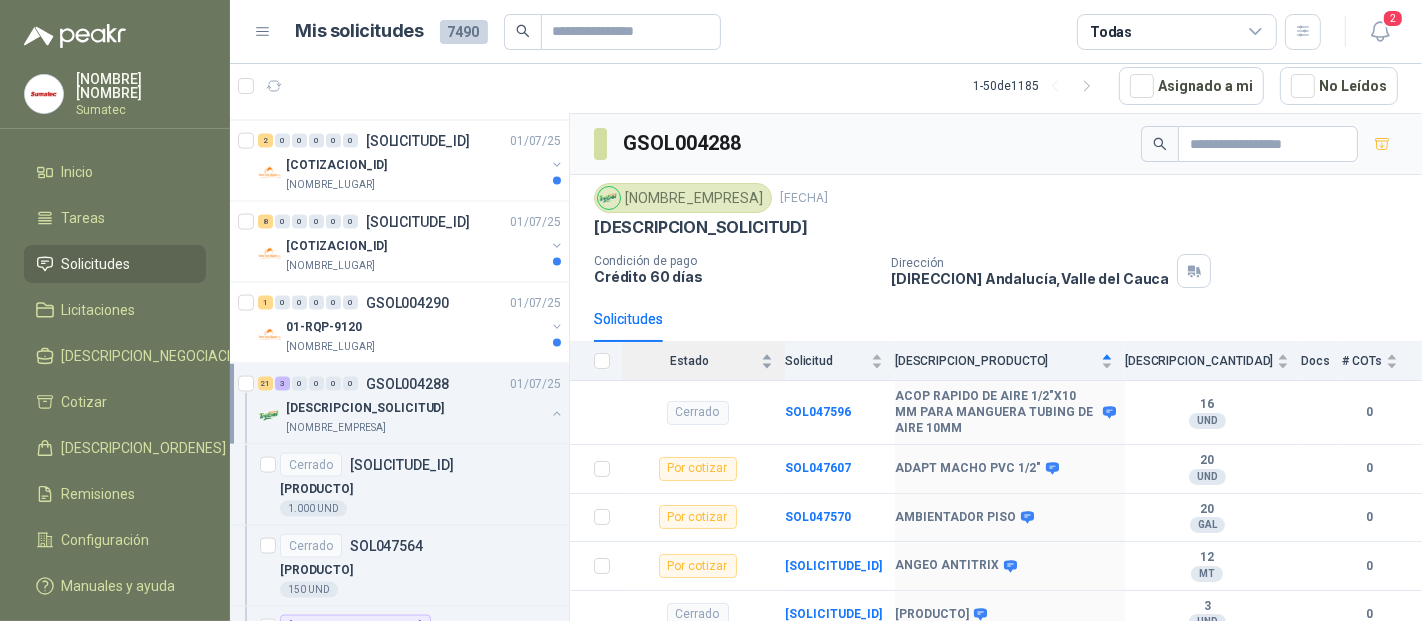 click on "Estado" at bounding box center (697, 361) 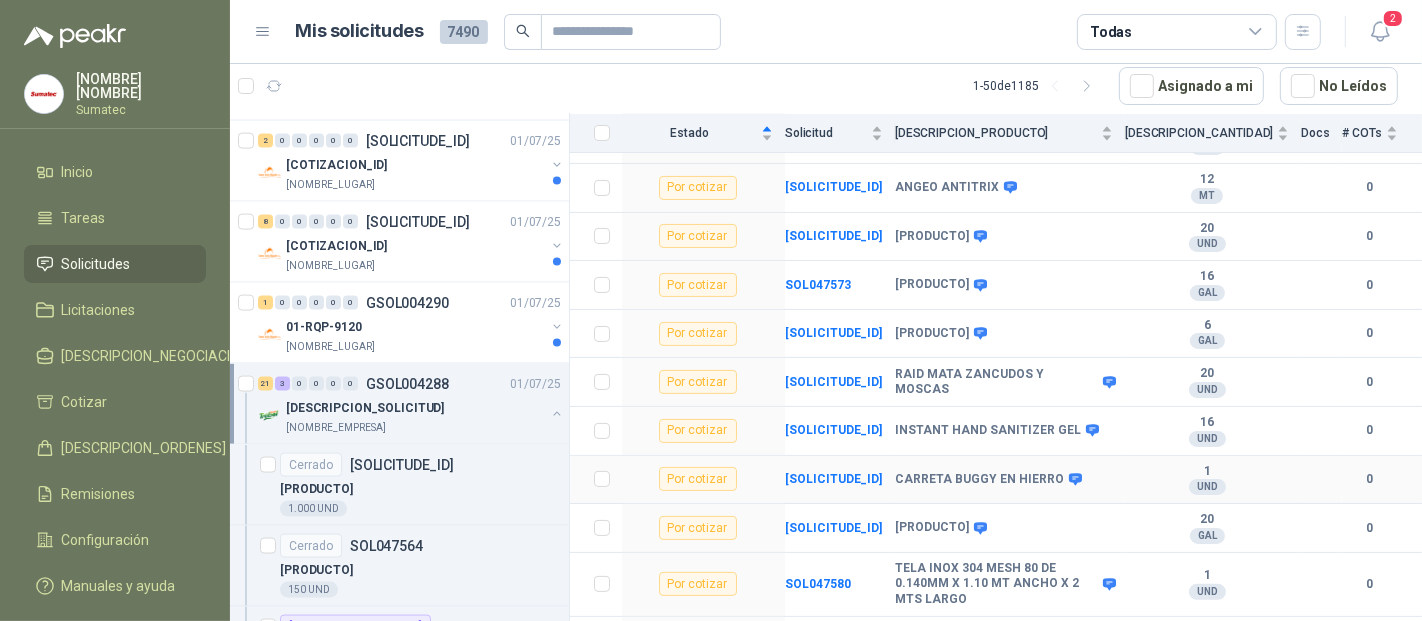 scroll, scrollTop: 333, scrollLeft: 0, axis: vertical 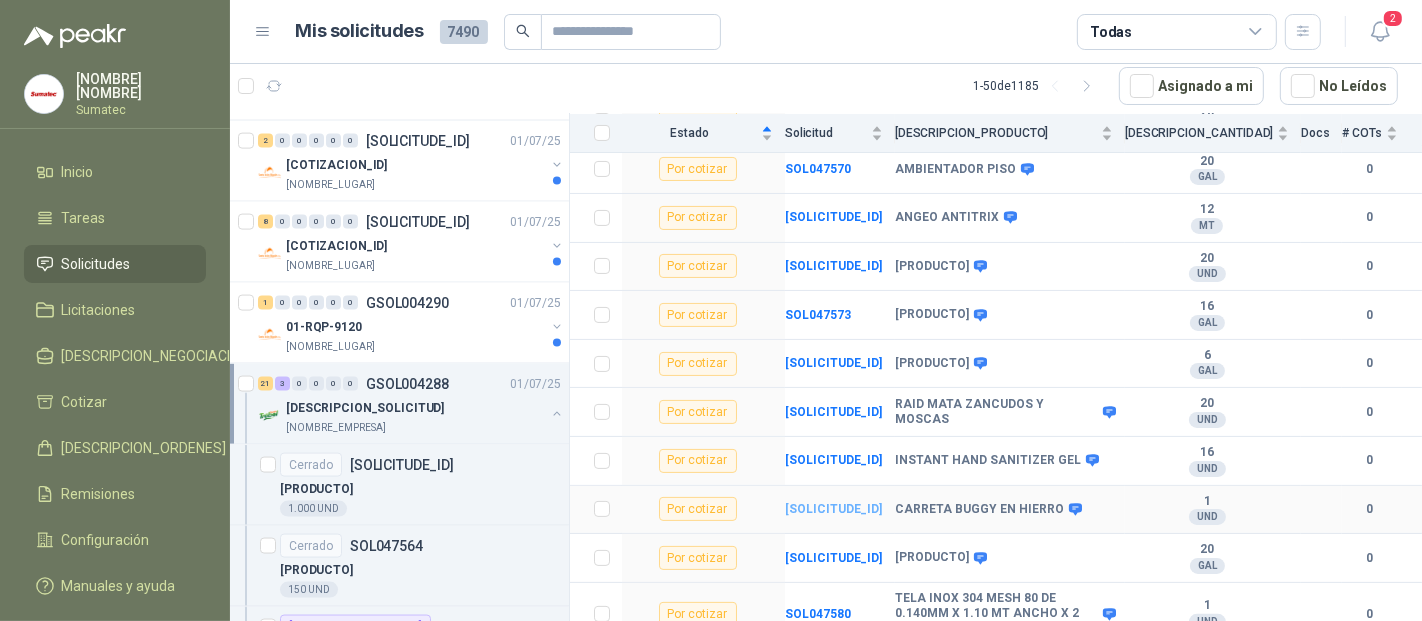click on "[SOLICITUDE_ID]" at bounding box center [833, 509] 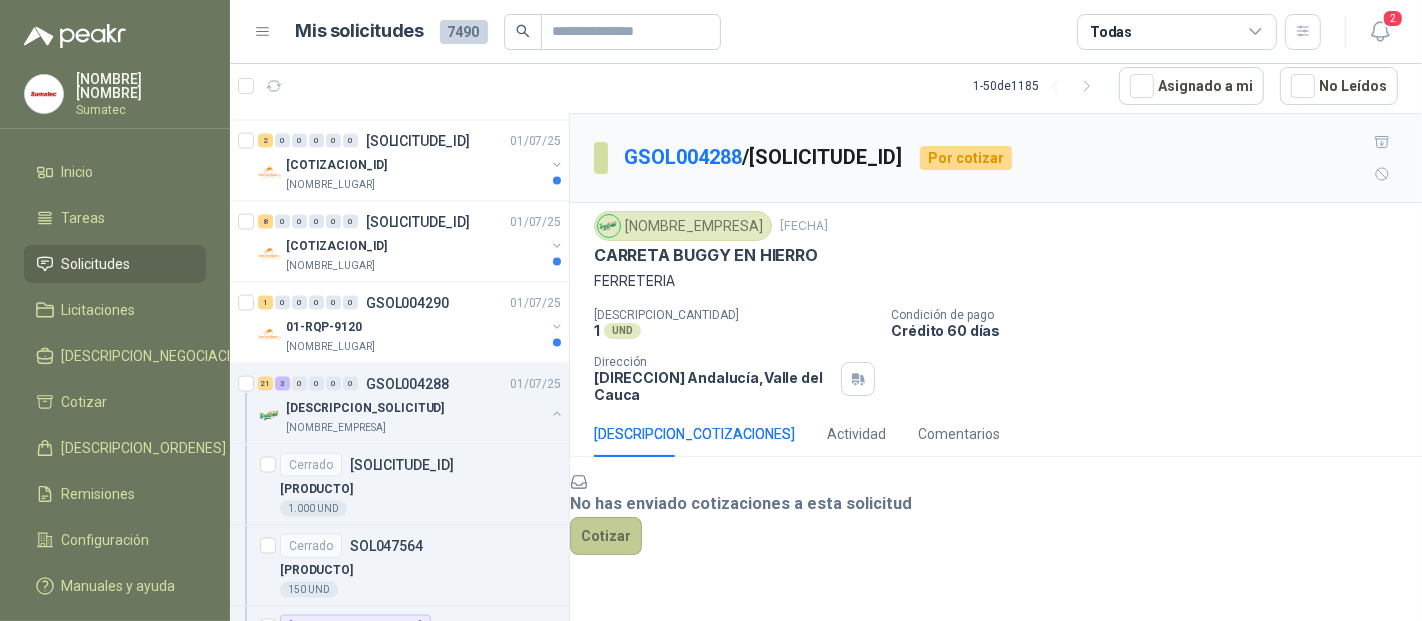 click on "Cotizar" at bounding box center [606, 536] 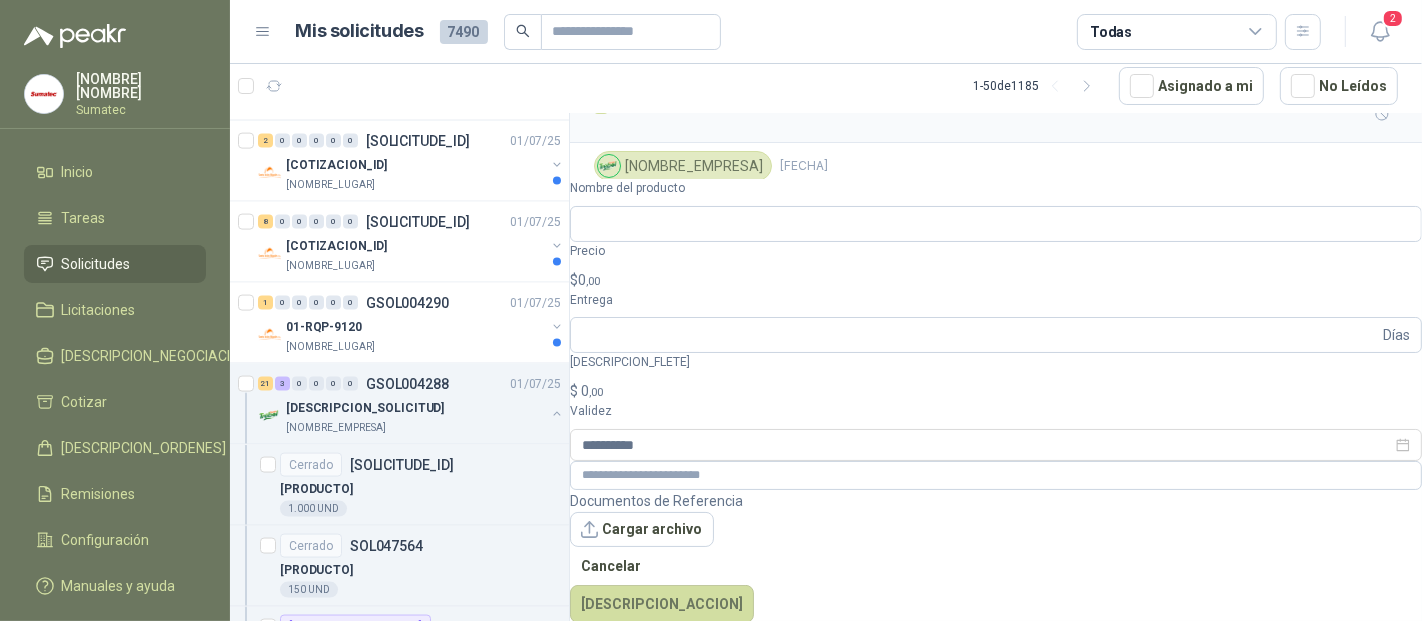 scroll, scrollTop: 58, scrollLeft: 0, axis: vertical 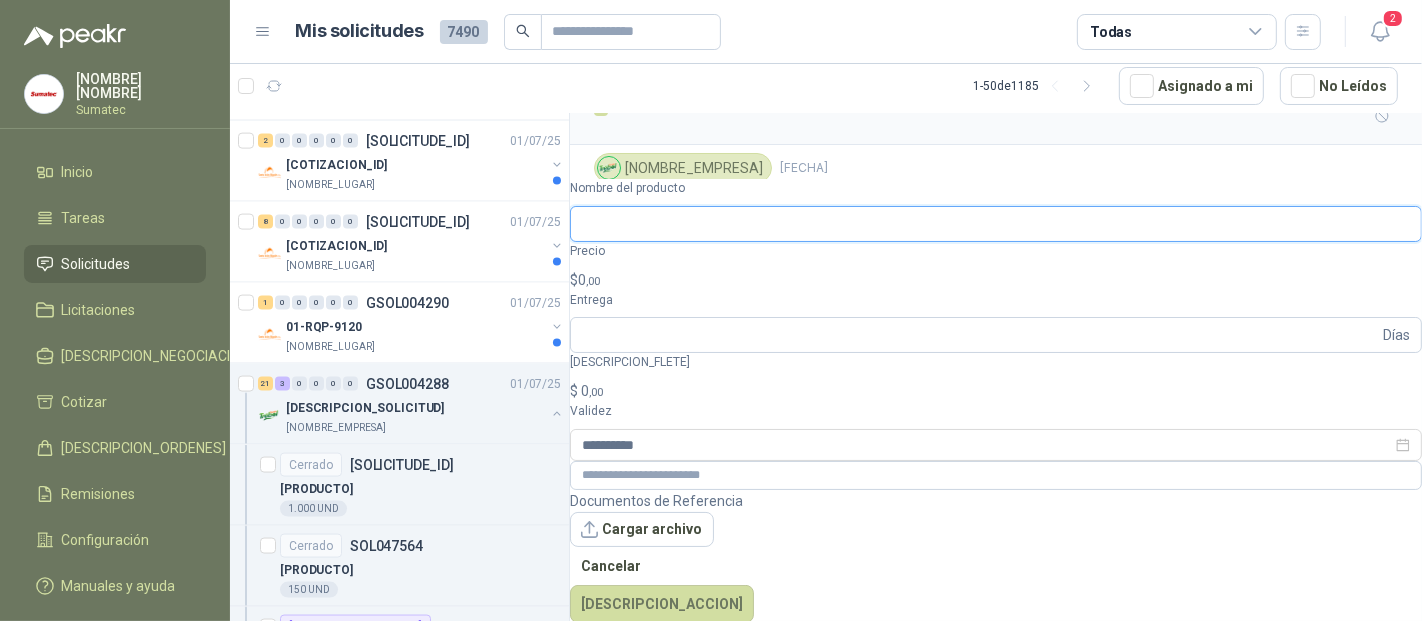 click on "Nombre del producto" at bounding box center [996, 224] 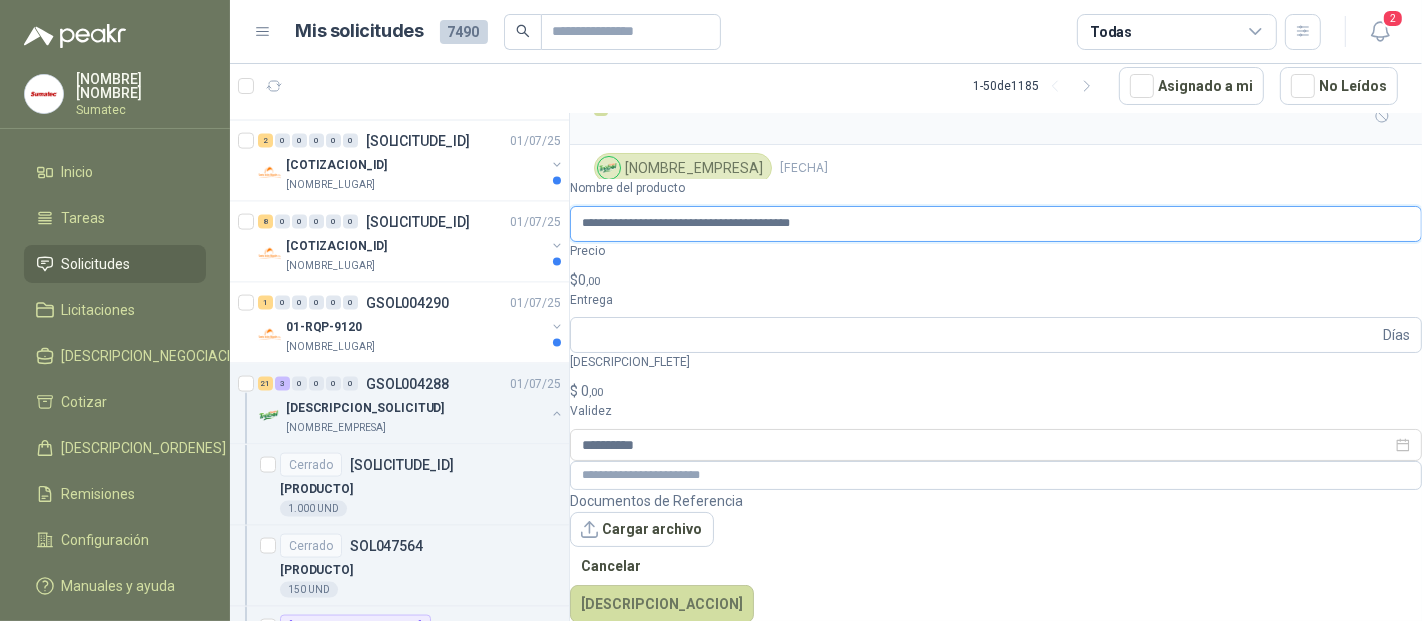 type on "**********" 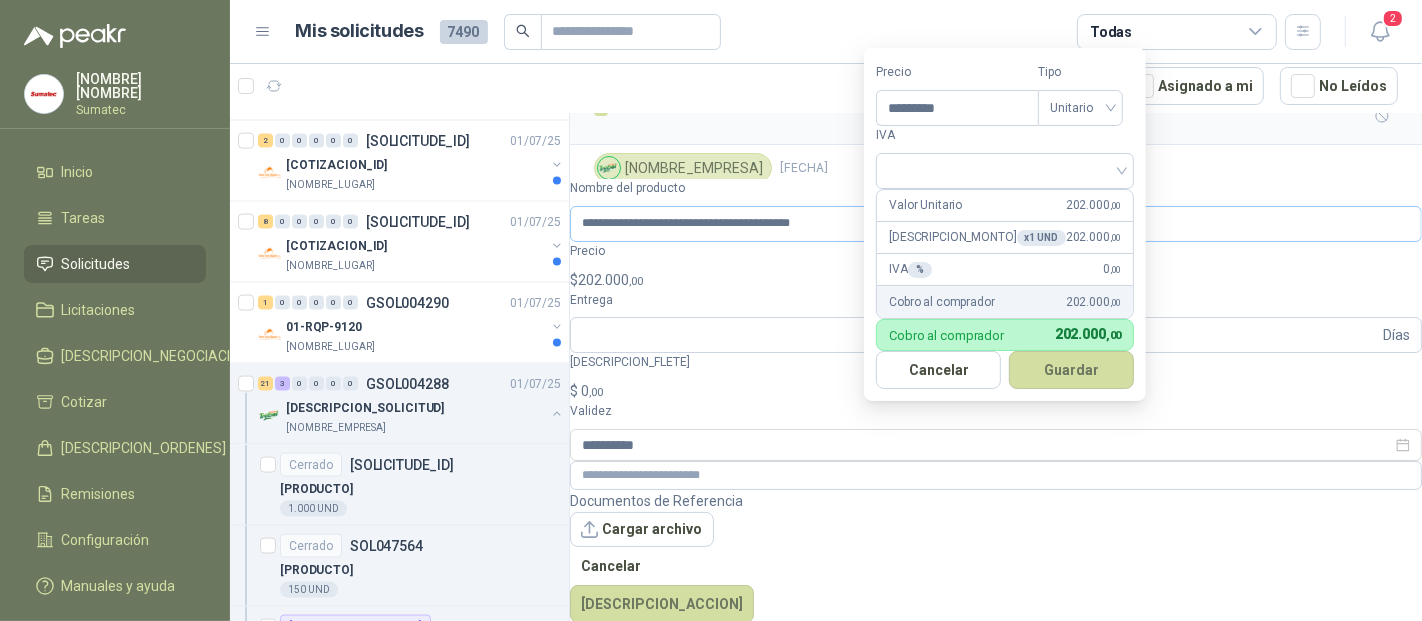 type on "*********" 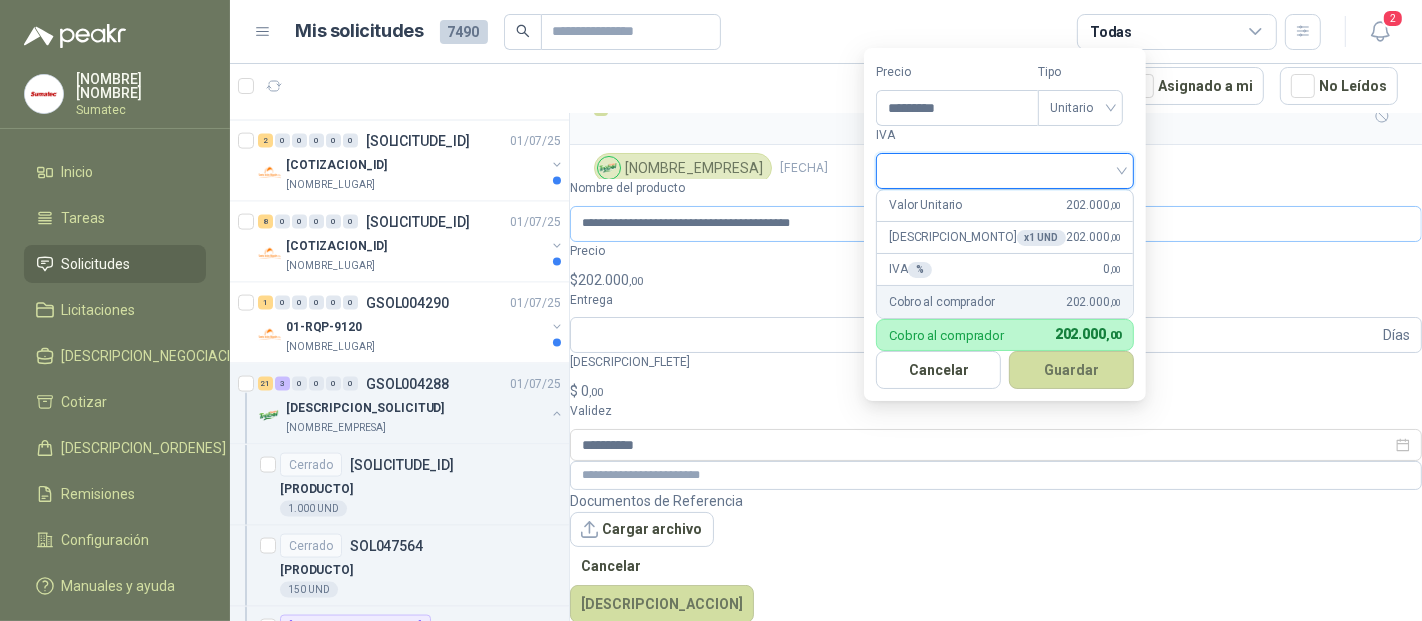 type 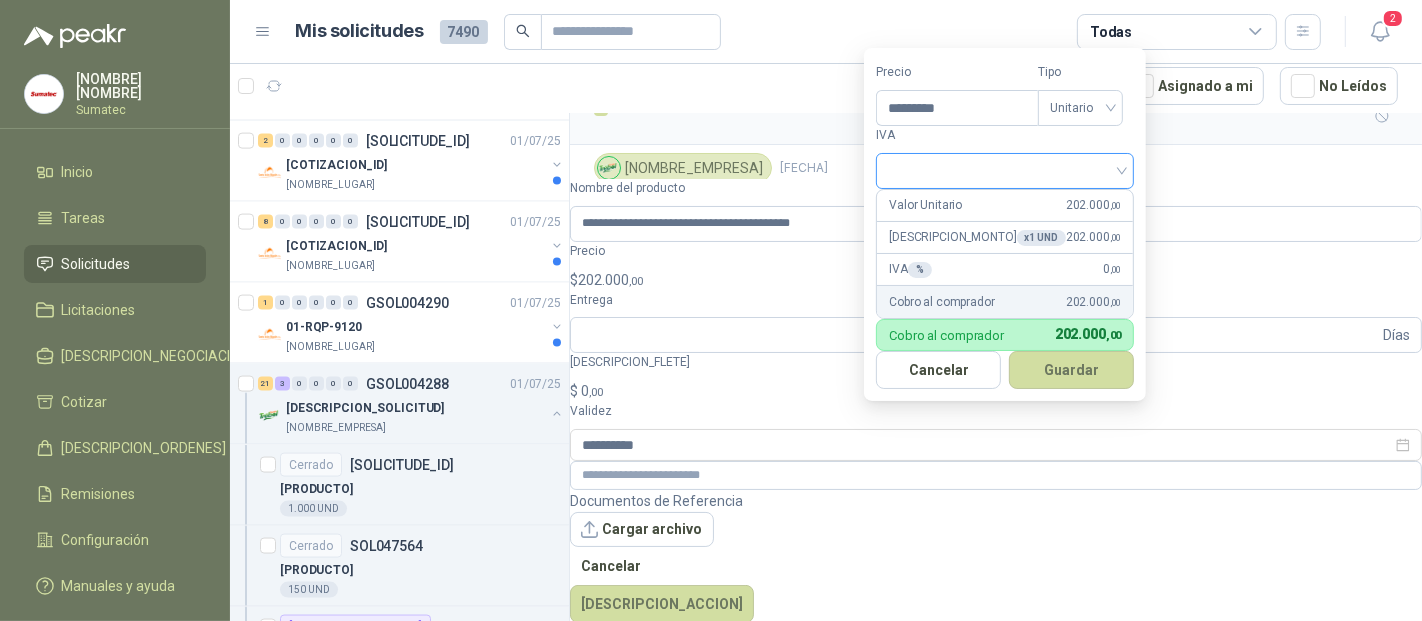 click at bounding box center [1005, 169] 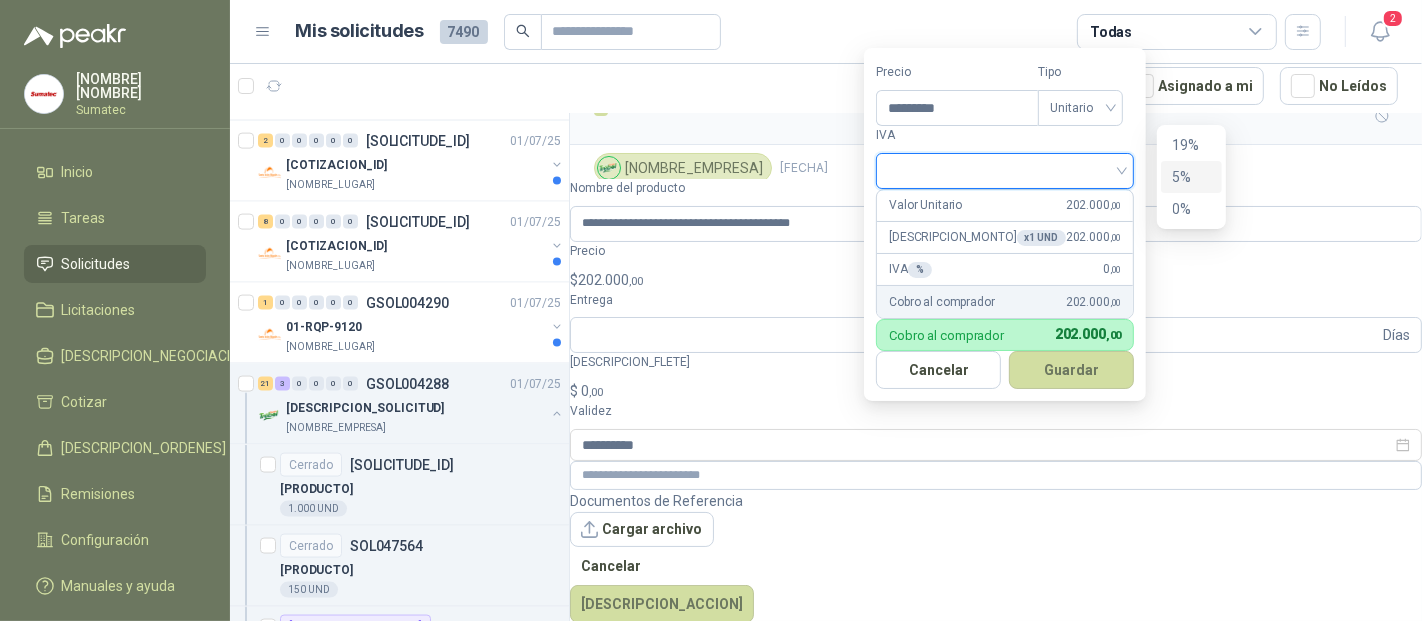 click on "5%" at bounding box center (1191, 177) 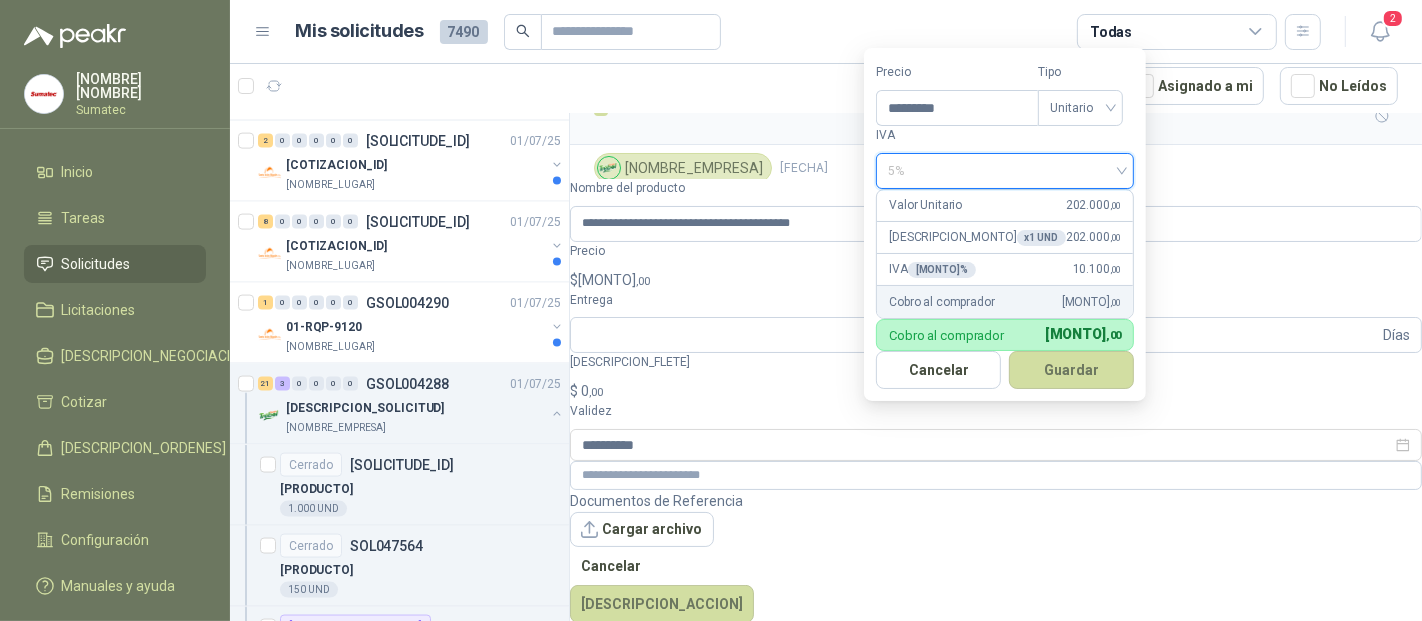 click on "5%" at bounding box center [1005, 171] 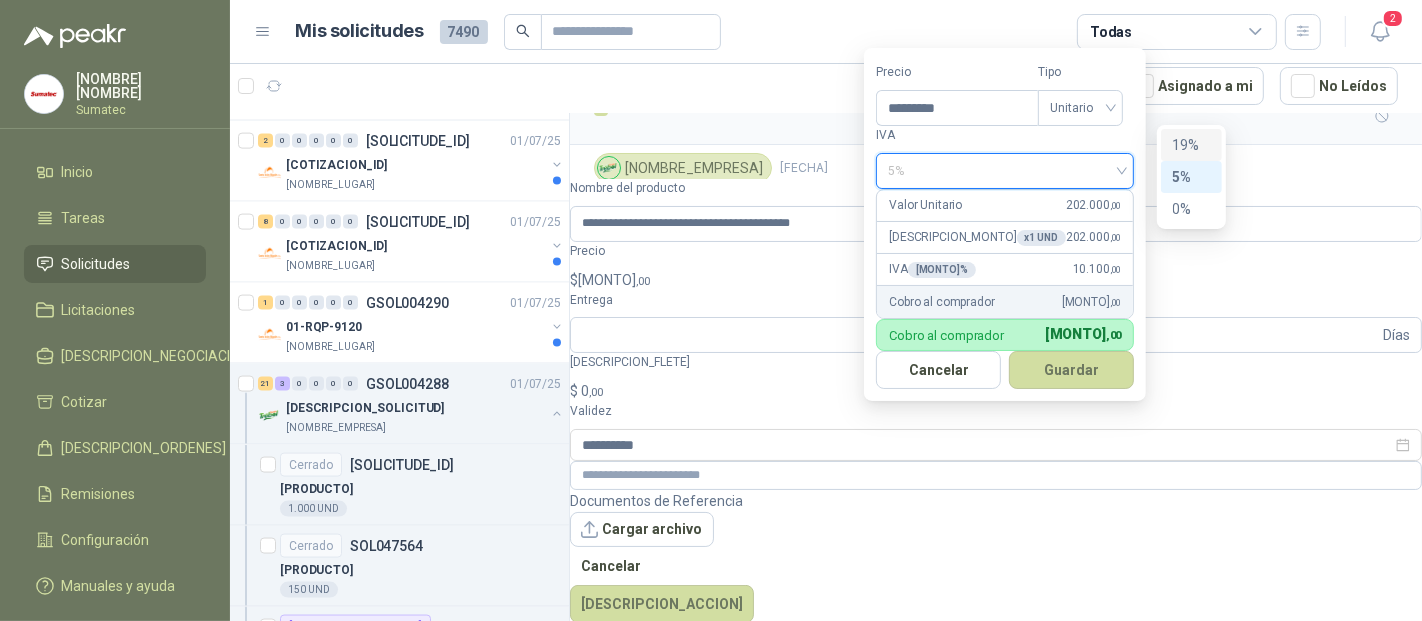 click on "19%" at bounding box center [1191, 145] 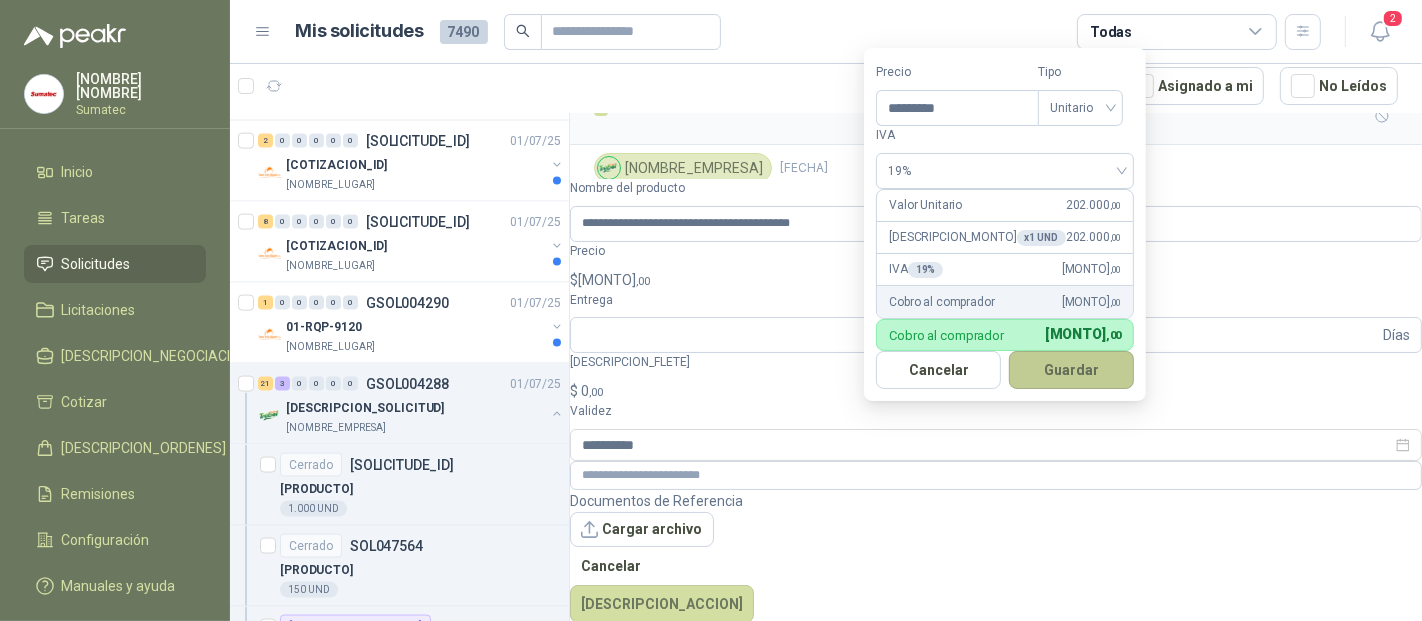 click on "Guardar" at bounding box center [1071, 370] 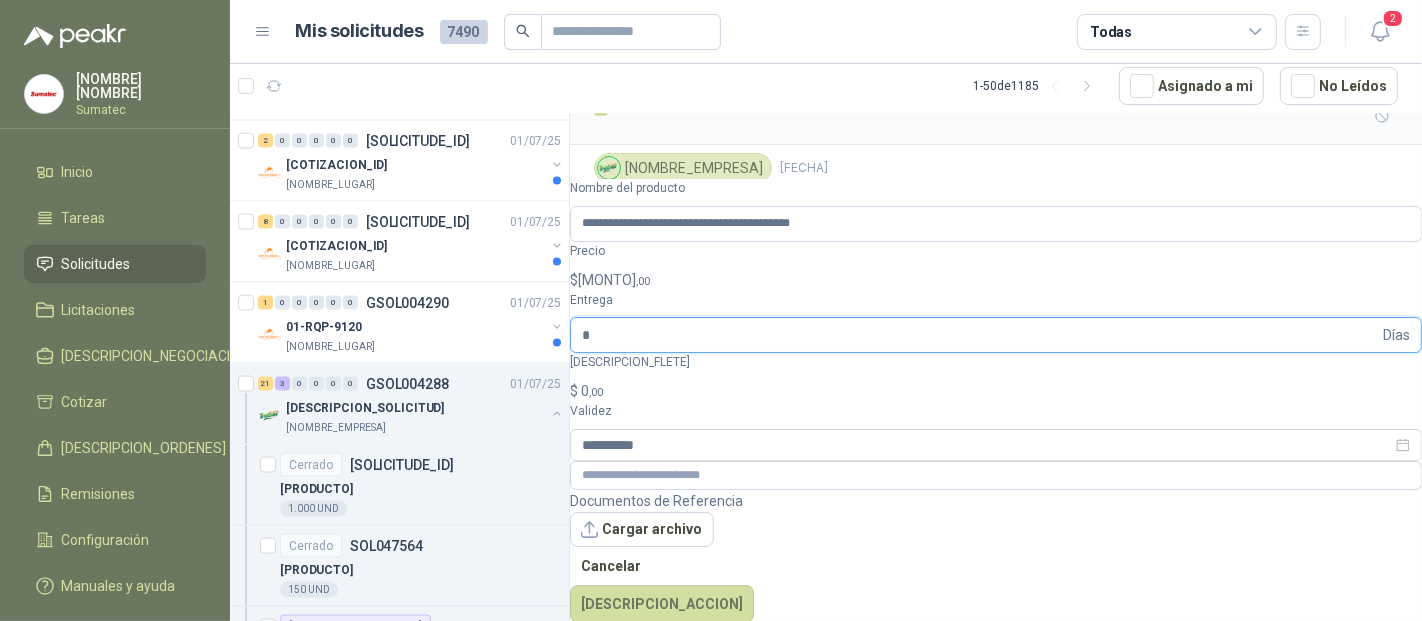 type on "*" 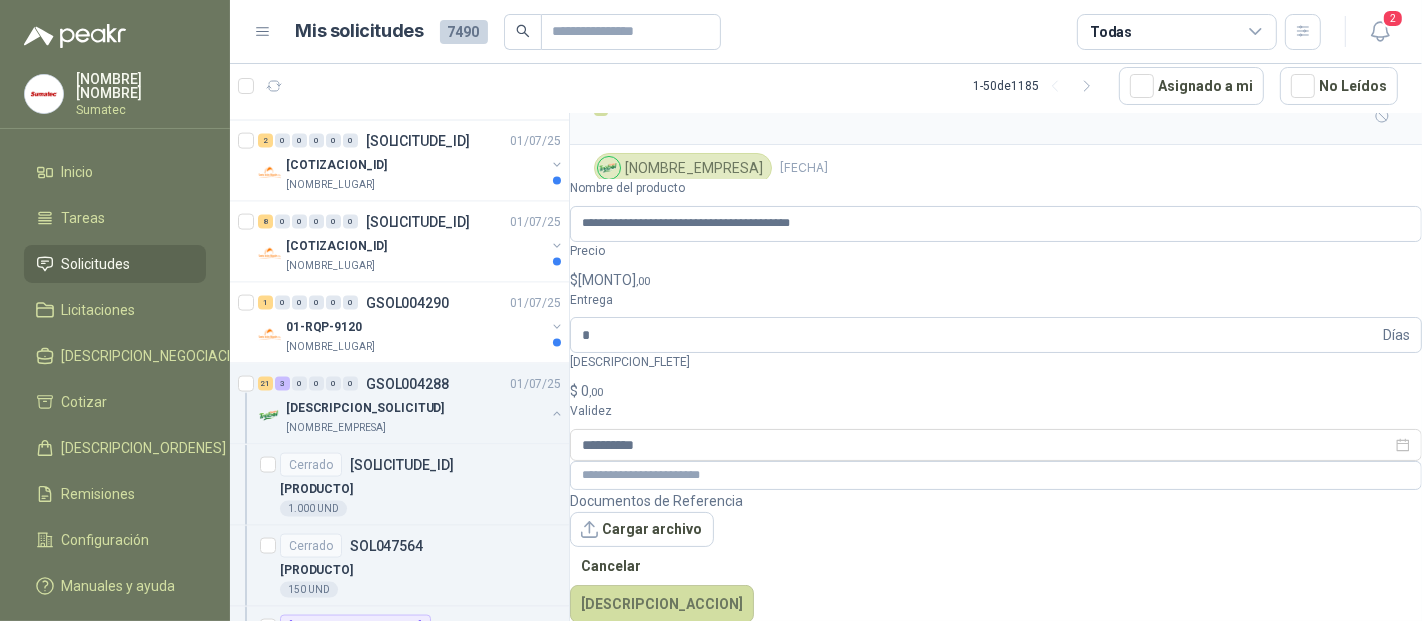 click on "[MONTO]" at bounding box center [996, 391] 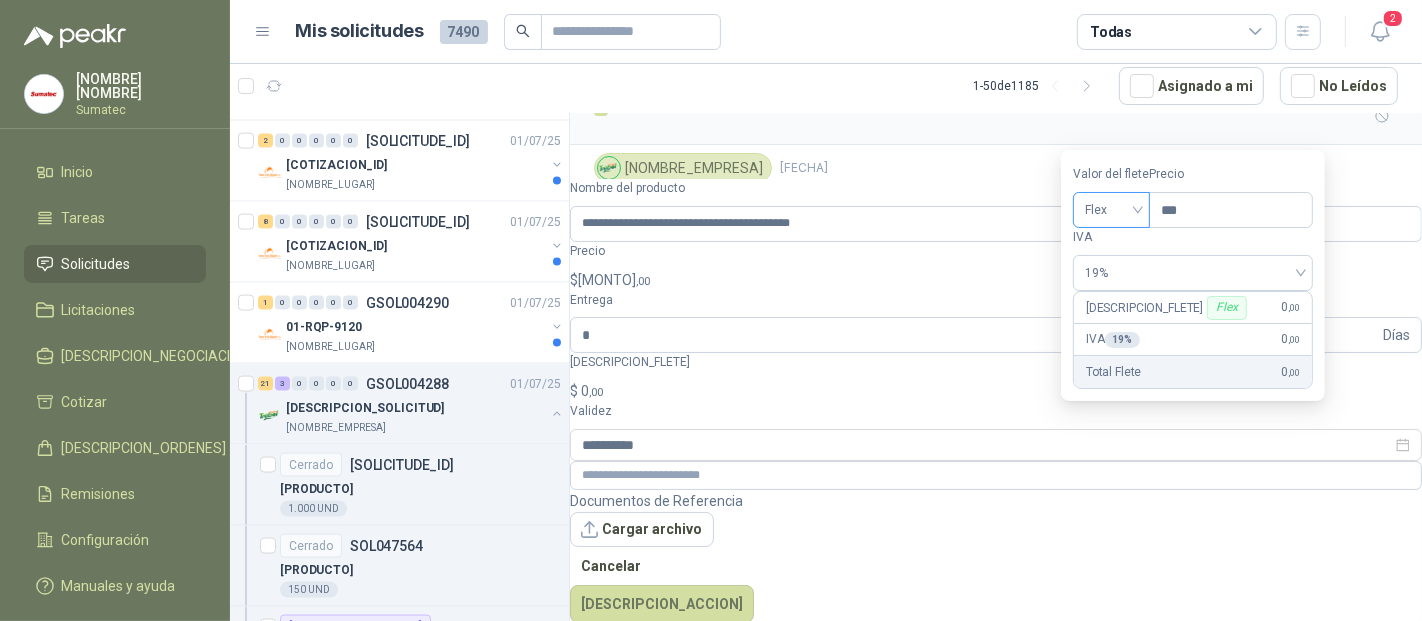 click on "Flex" at bounding box center [1111, 210] 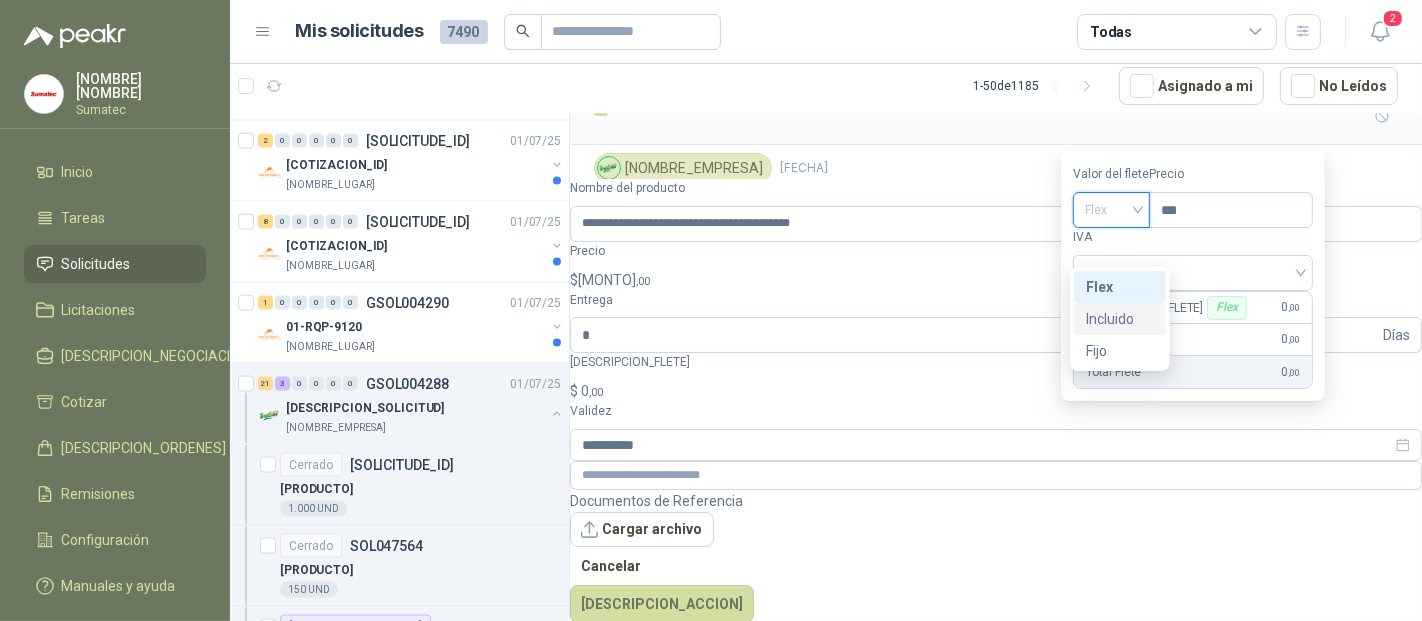click on "Incluido" at bounding box center (0, 0) 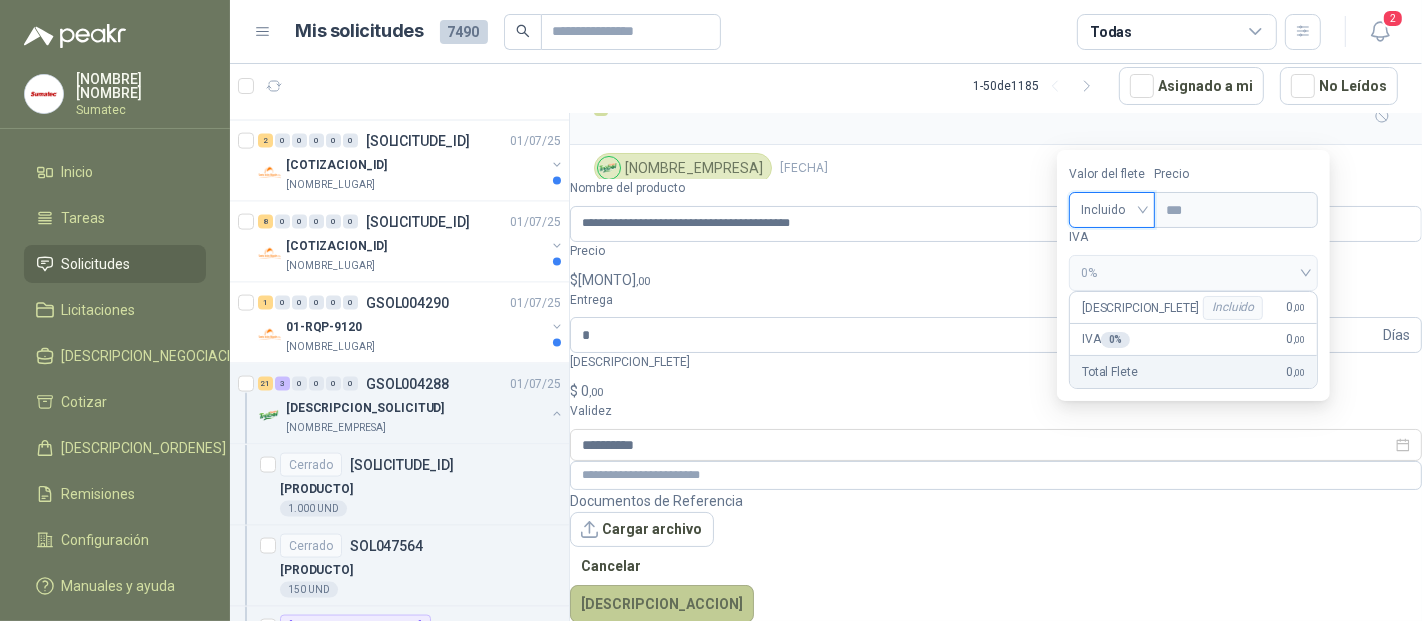 click on "[DESCRIPCION_ACCION]" at bounding box center (662, 604) 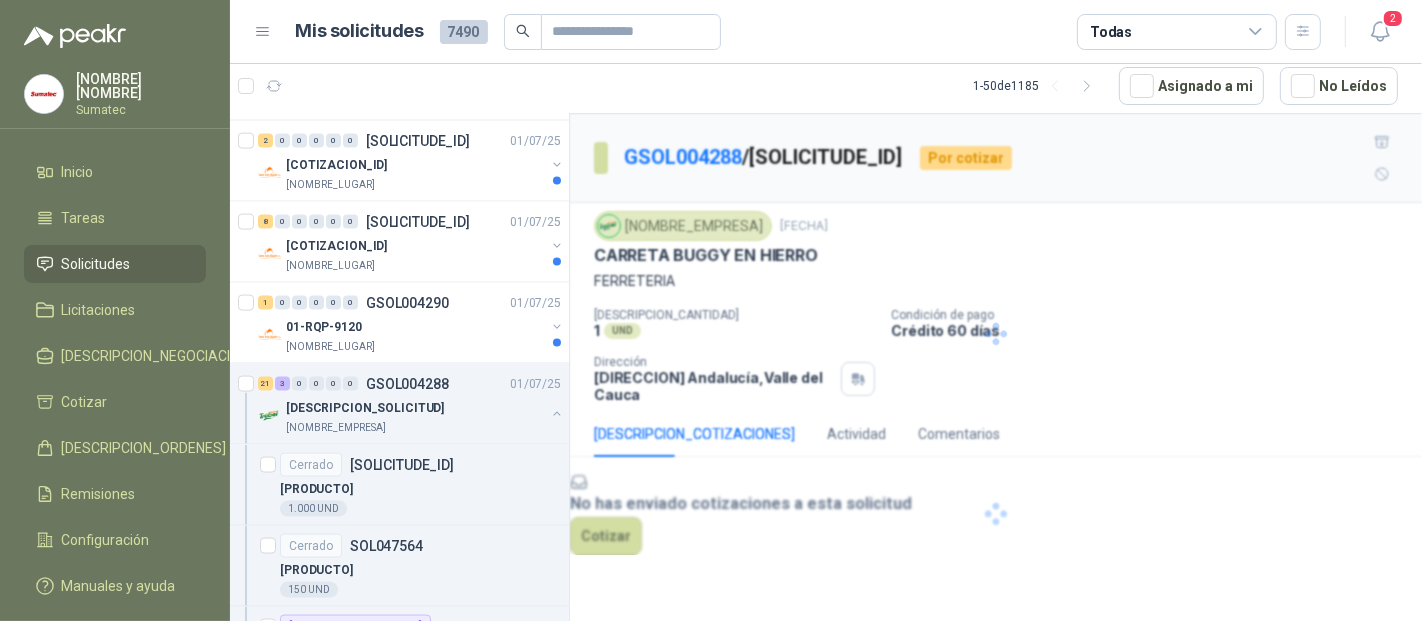 scroll, scrollTop: 0, scrollLeft: 0, axis: both 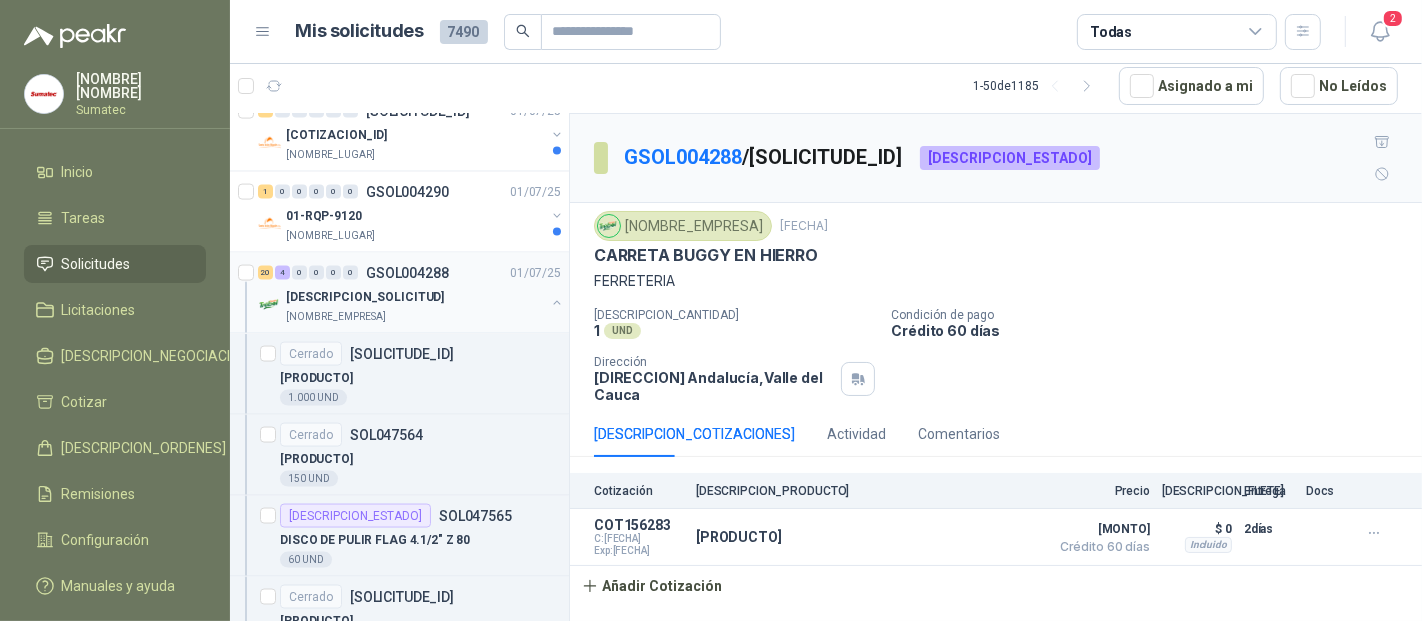click on "[CANTIDAD] [CANTIDAD] [SOLICITUDE_ID] [FECHA]" at bounding box center (411, 273) 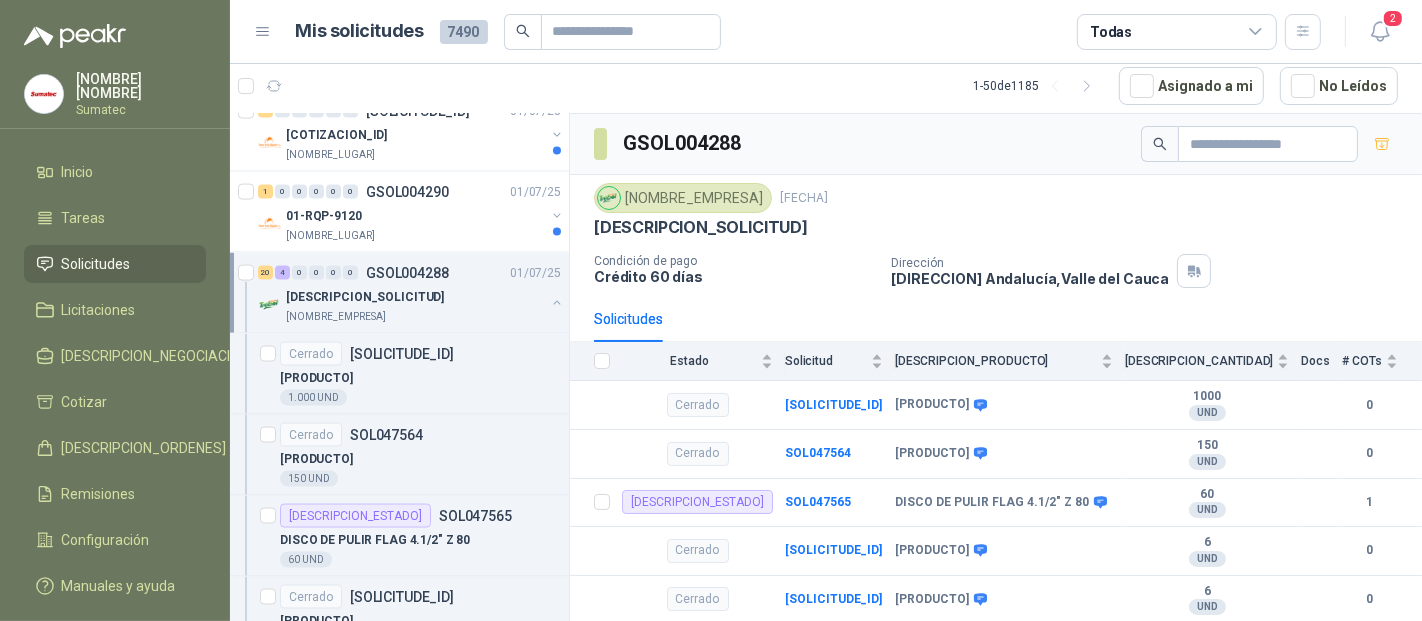 click at bounding box center [557, 303] 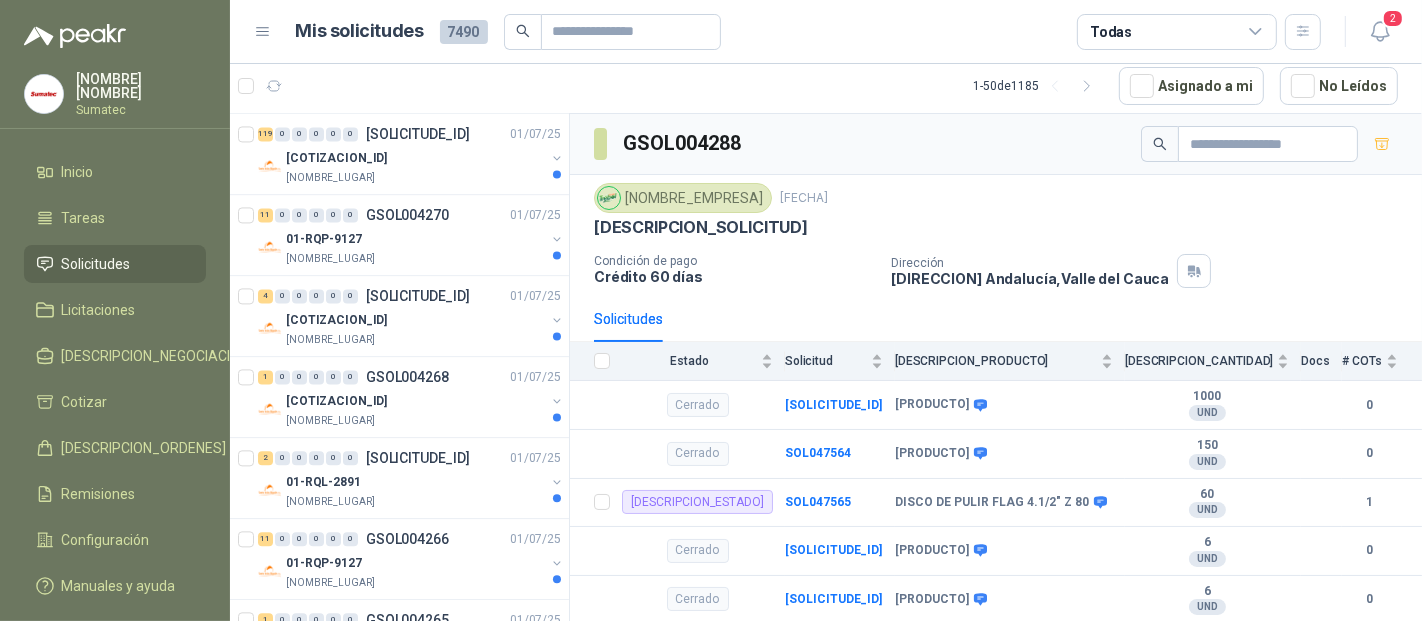 scroll, scrollTop: 3752, scrollLeft: 0, axis: vertical 